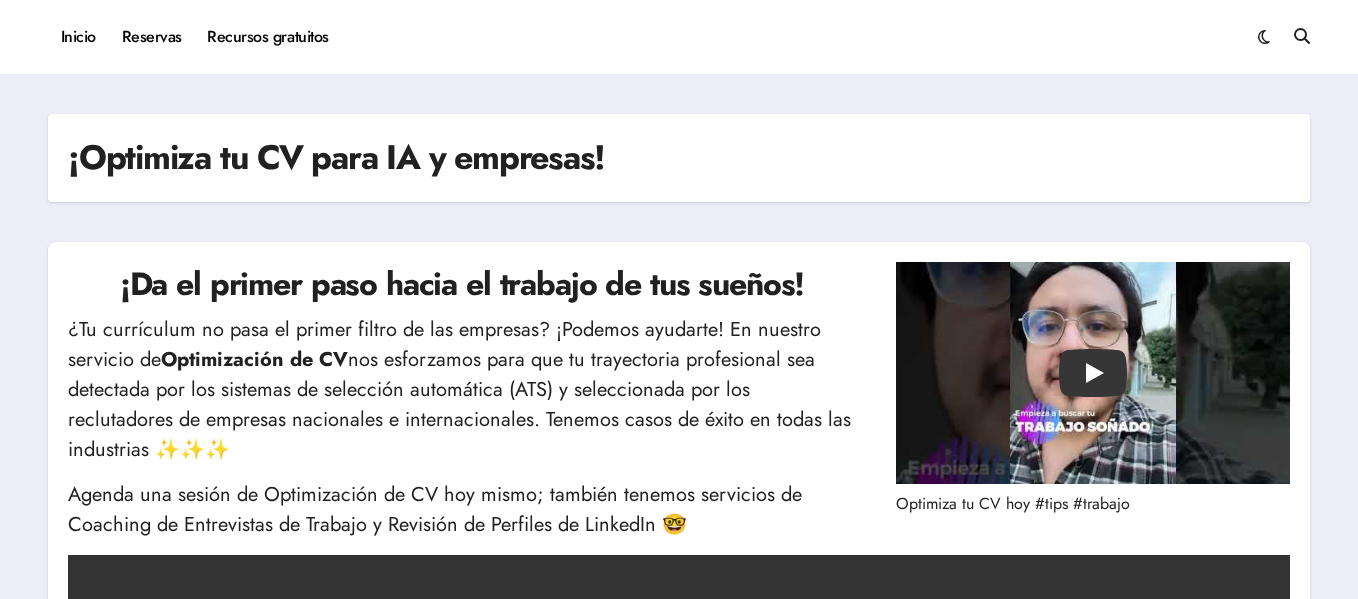 scroll, scrollTop: 0, scrollLeft: 0, axis: both 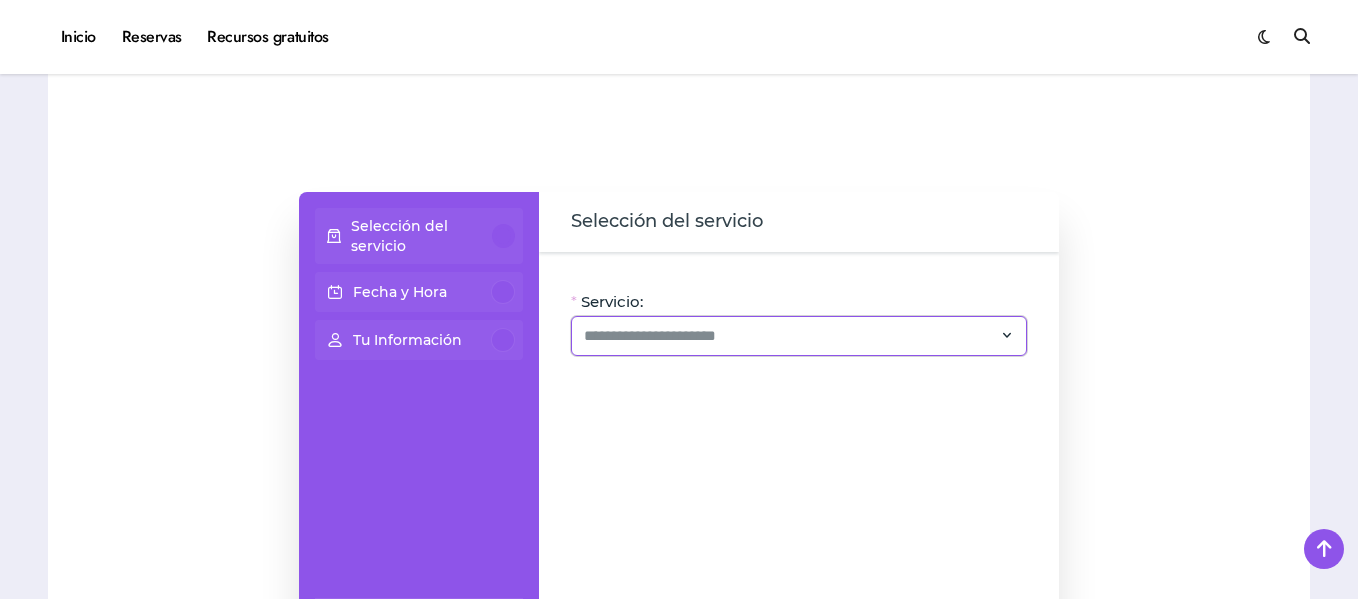 click 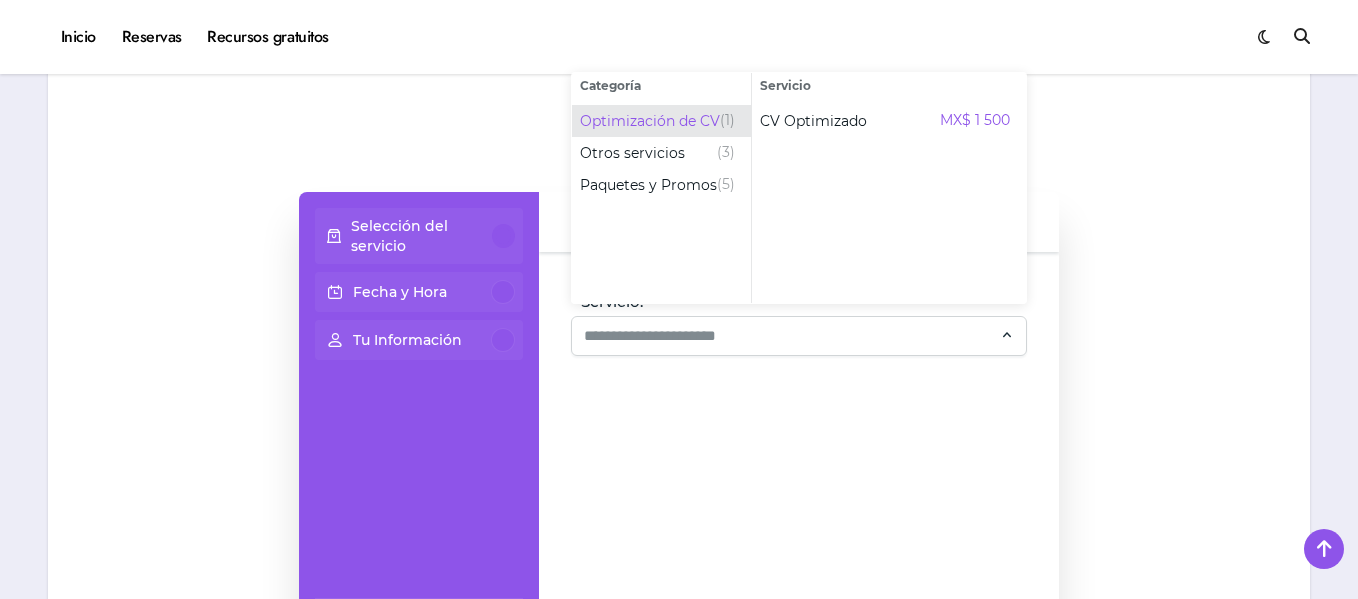 click on "Optimización de CV" at bounding box center (650, 121) 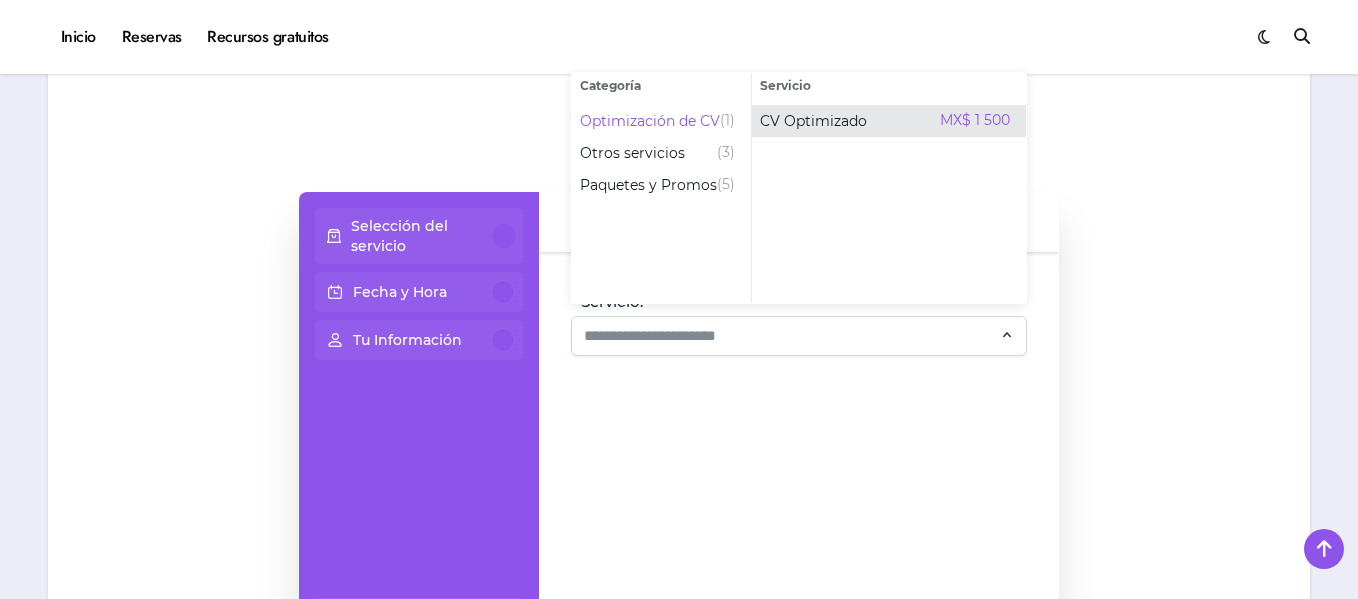 click on "CV Optimizado" at bounding box center (813, 121) 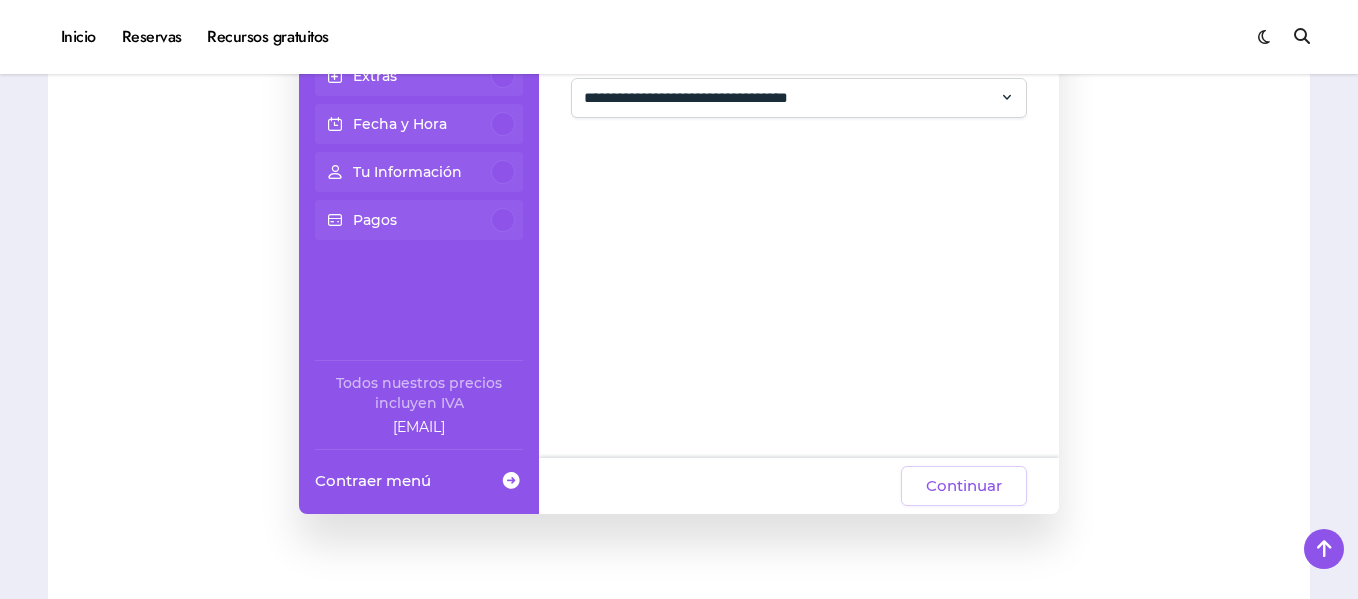 scroll, scrollTop: 618, scrollLeft: 0, axis: vertical 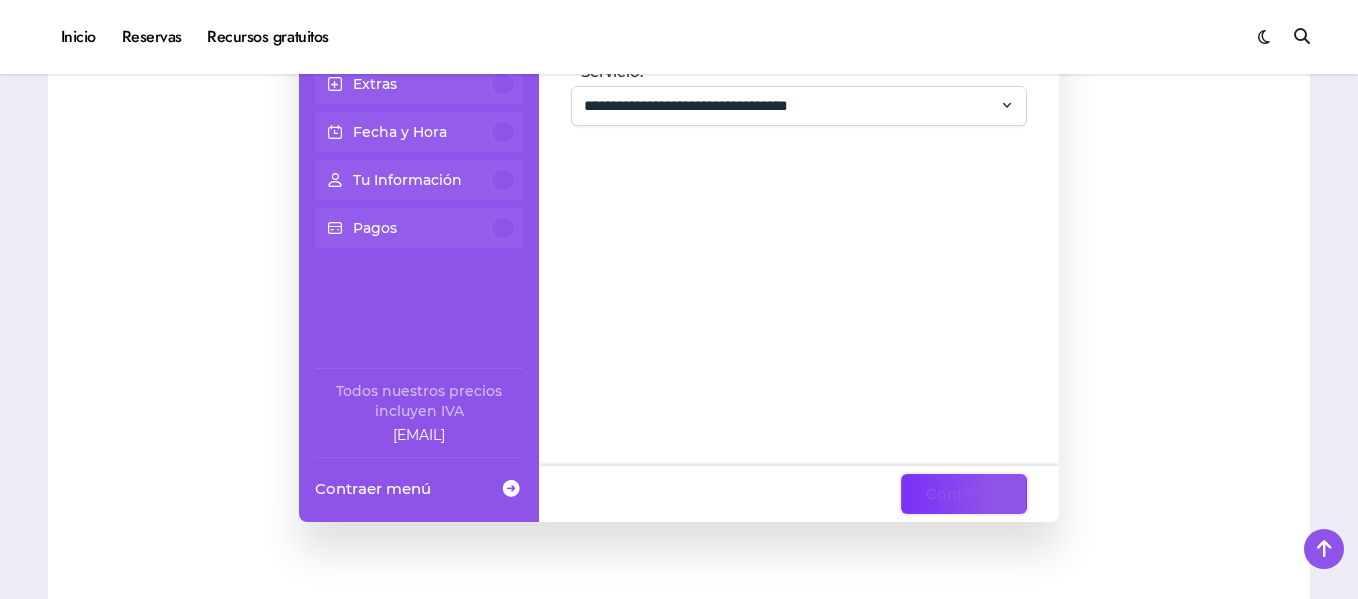 click on "Continuar" at bounding box center (964, 494) 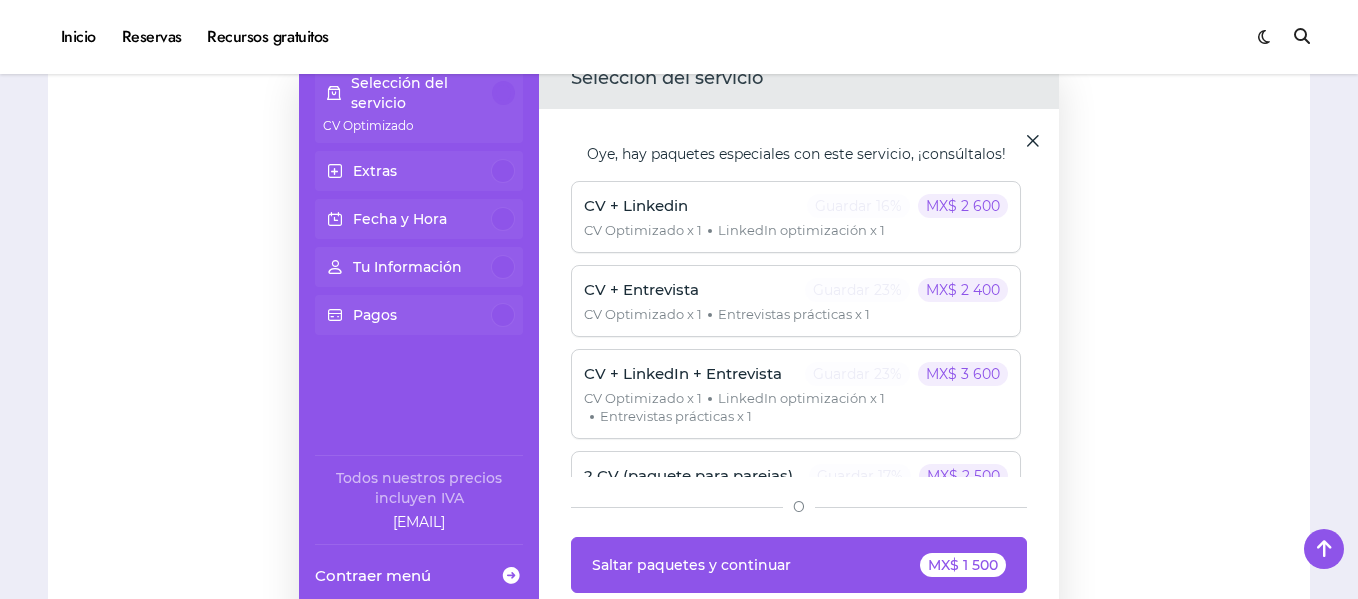 scroll, scrollTop: 530, scrollLeft: 0, axis: vertical 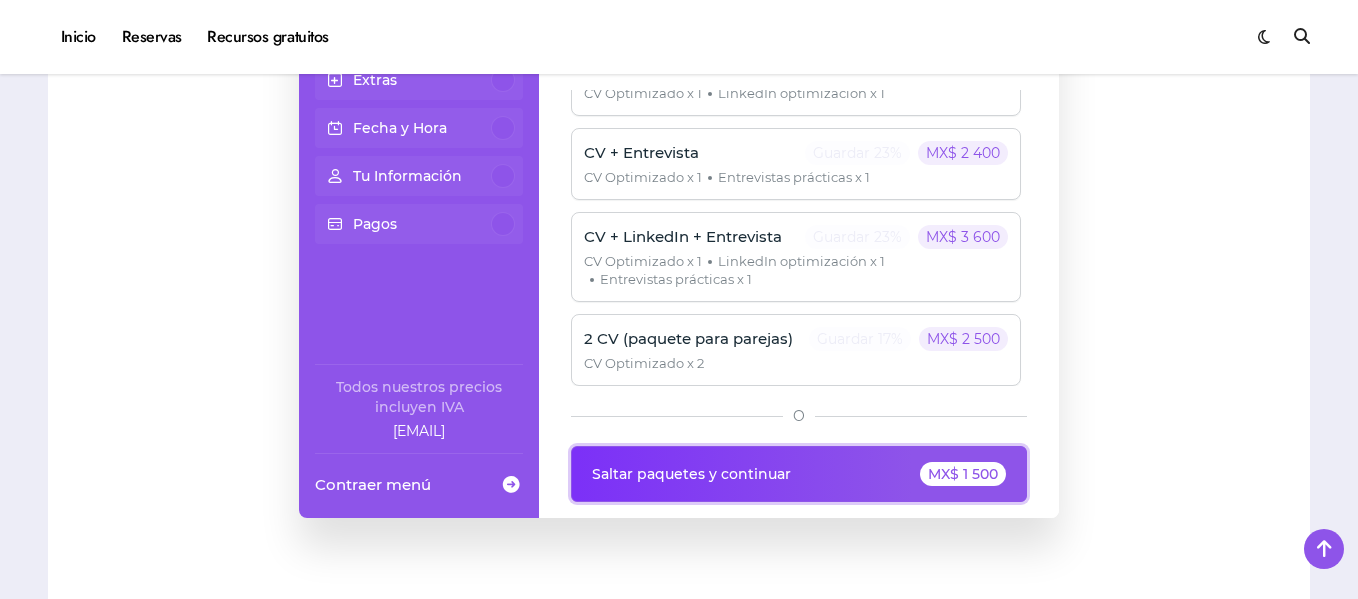 click on "Saltar paquetes y continuar MX$ 1 500" 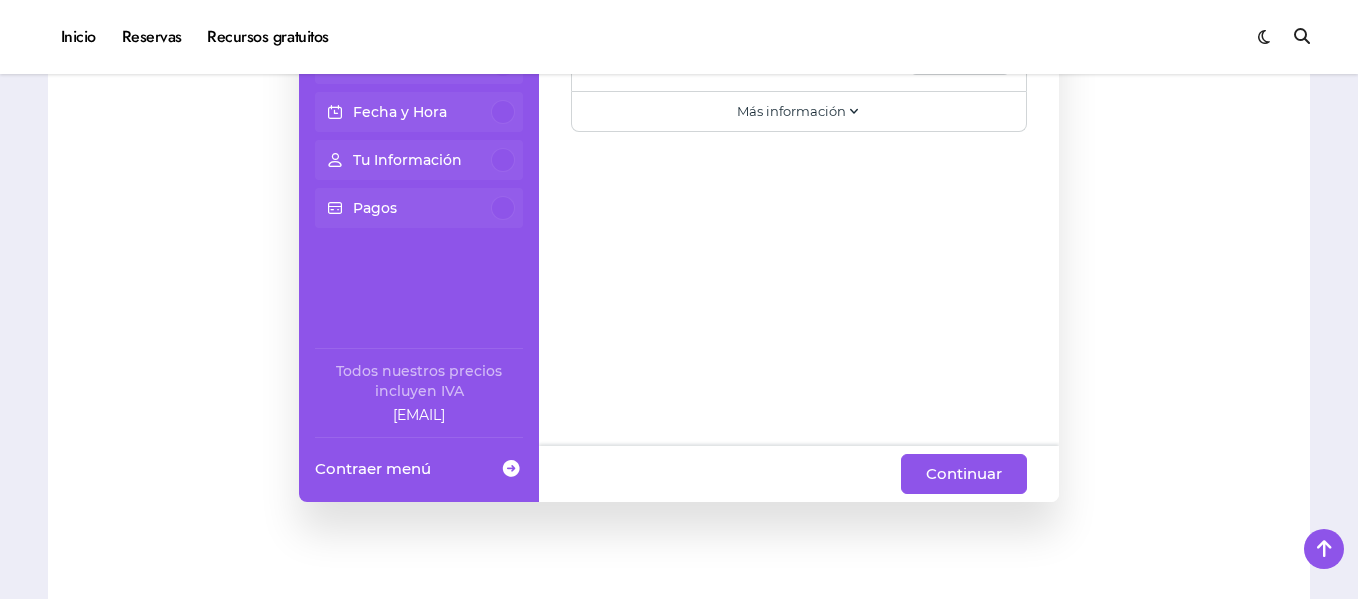 scroll, scrollTop: 639, scrollLeft: 0, axis: vertical 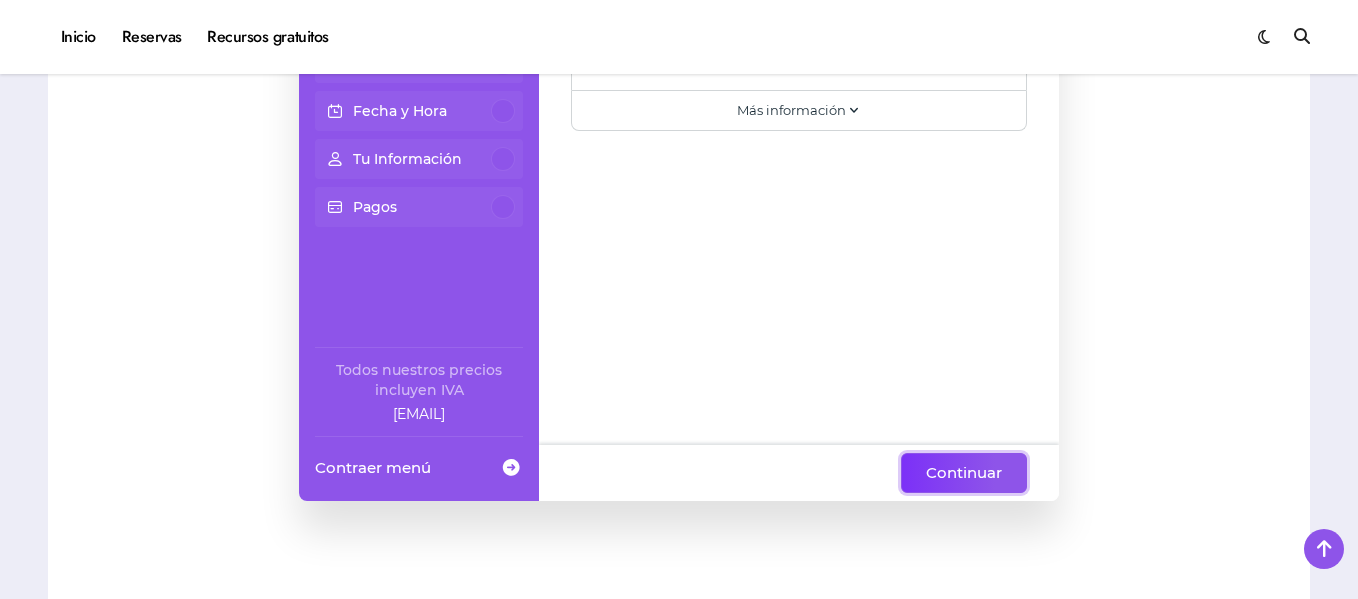 click on "Continuar" at bounding box center [964, 473] 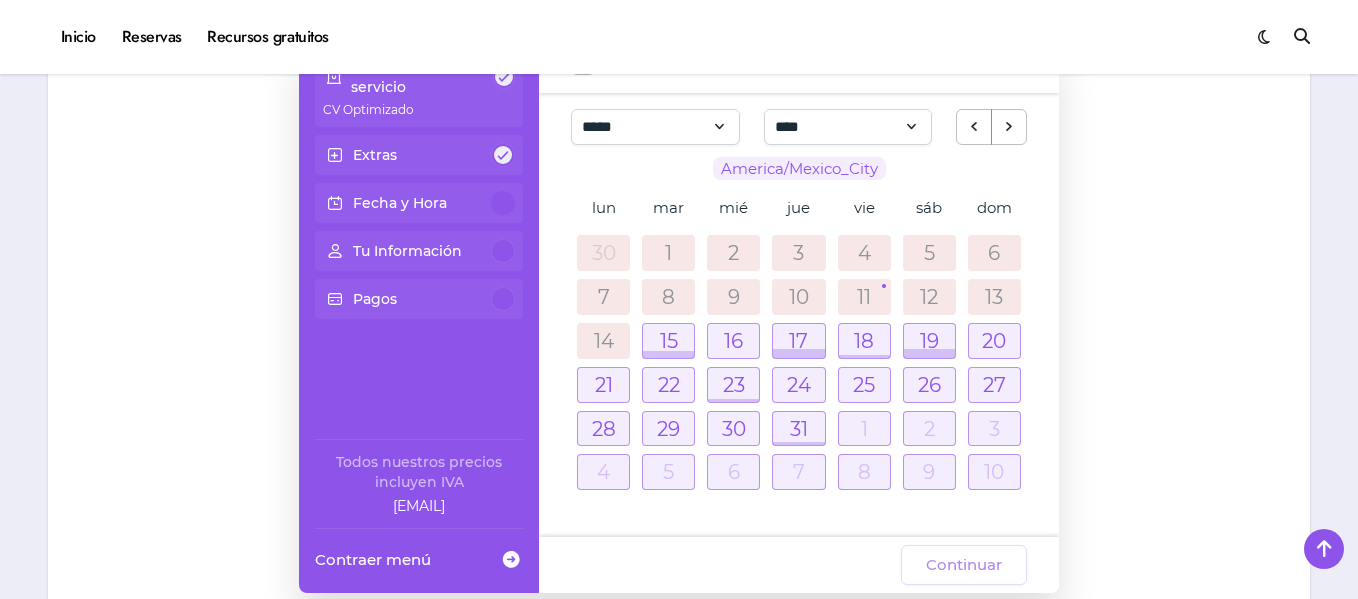 scroll, scrollTop: 541, scrollLeft: 0, axis: vertical 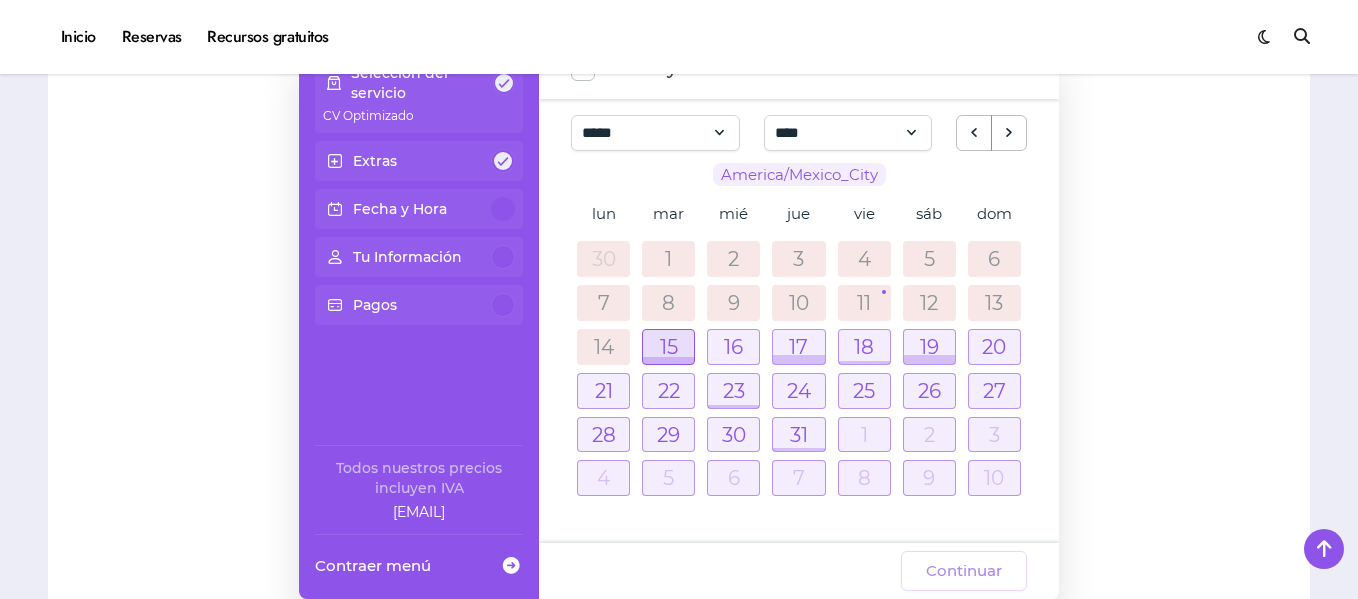 click at bounding box center [668, 347] 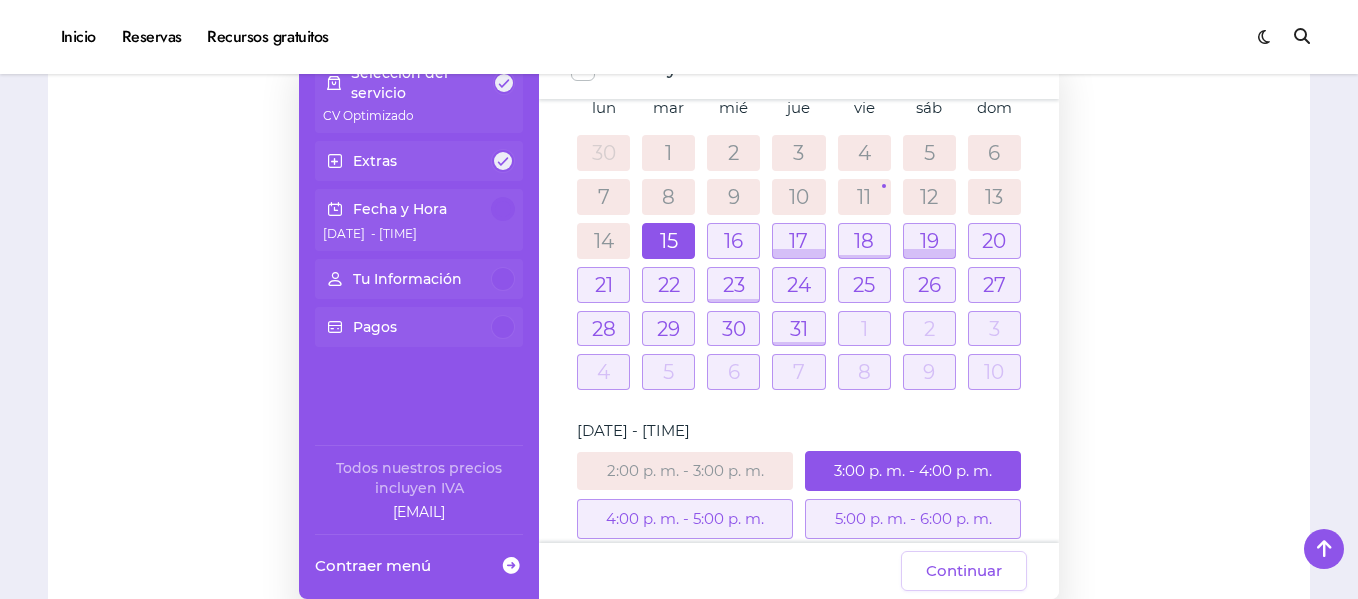 scroll, scrollTop: 173, scrollLeft: 0, axis: vertical 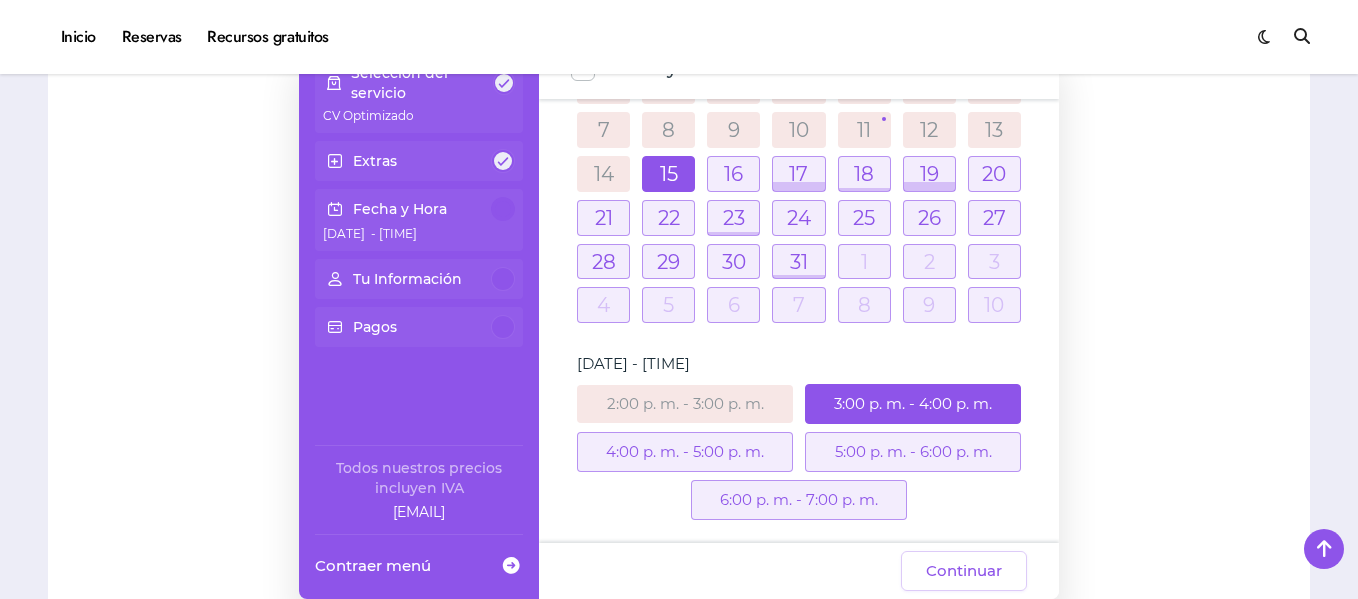 click on "6:00 p. m.  - 7:00 p. m." at bounding box center [799, 500] 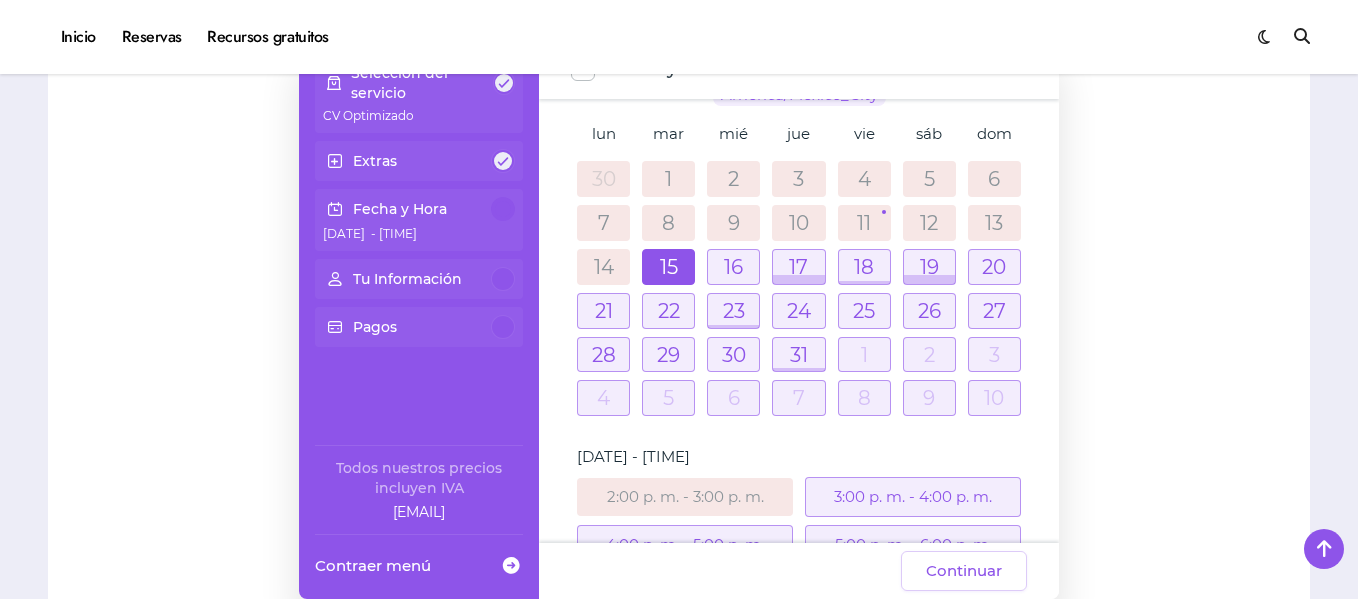 scroll, scrollTop: 173, scrollLeft: 0, axis: vertical 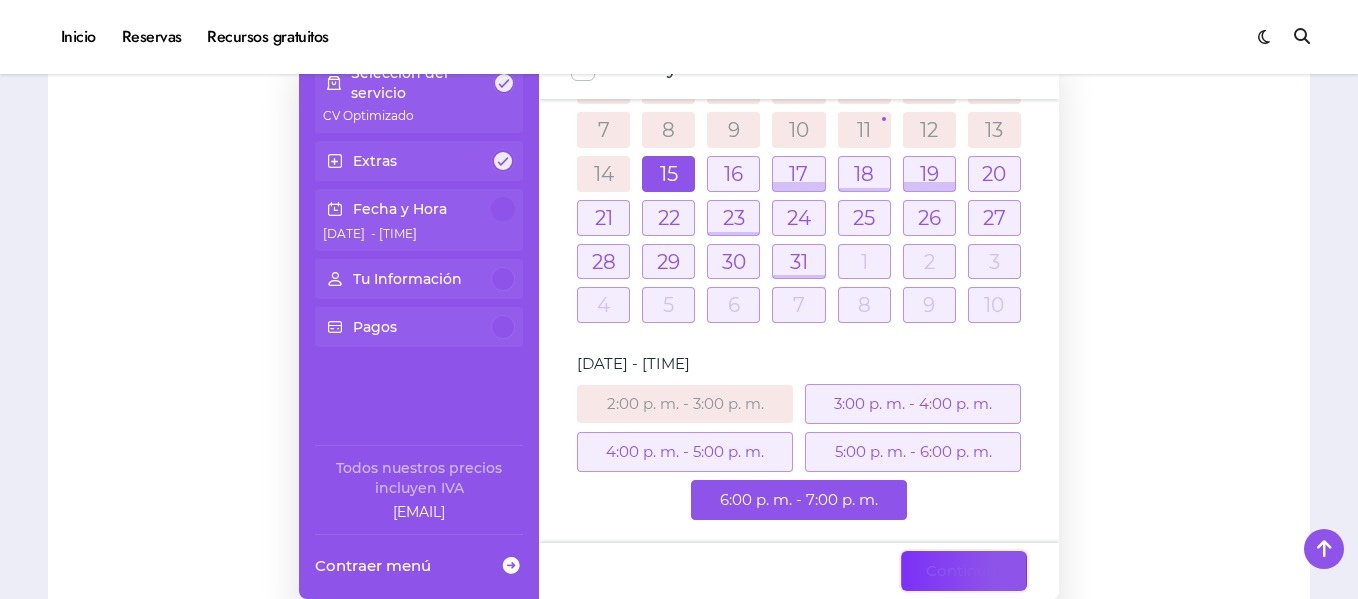 click on "Continuar" at bounding box center (964, 571) 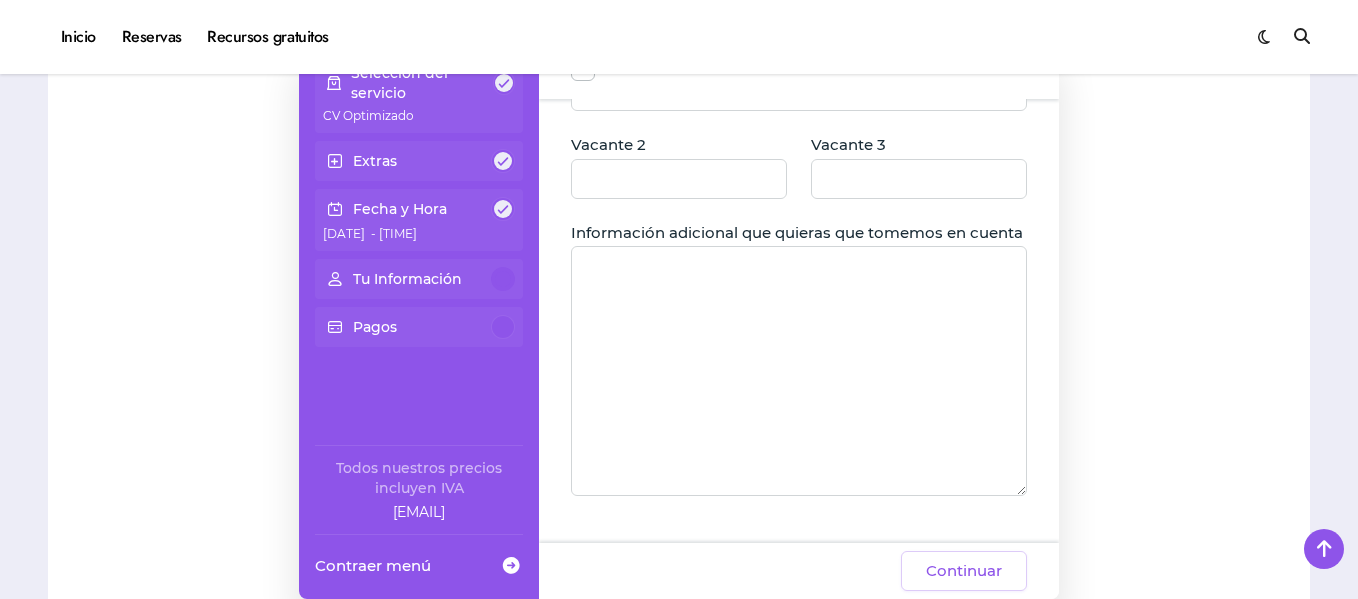 scroll, scrollTop: 0, scrollLeft: 0, axis: both 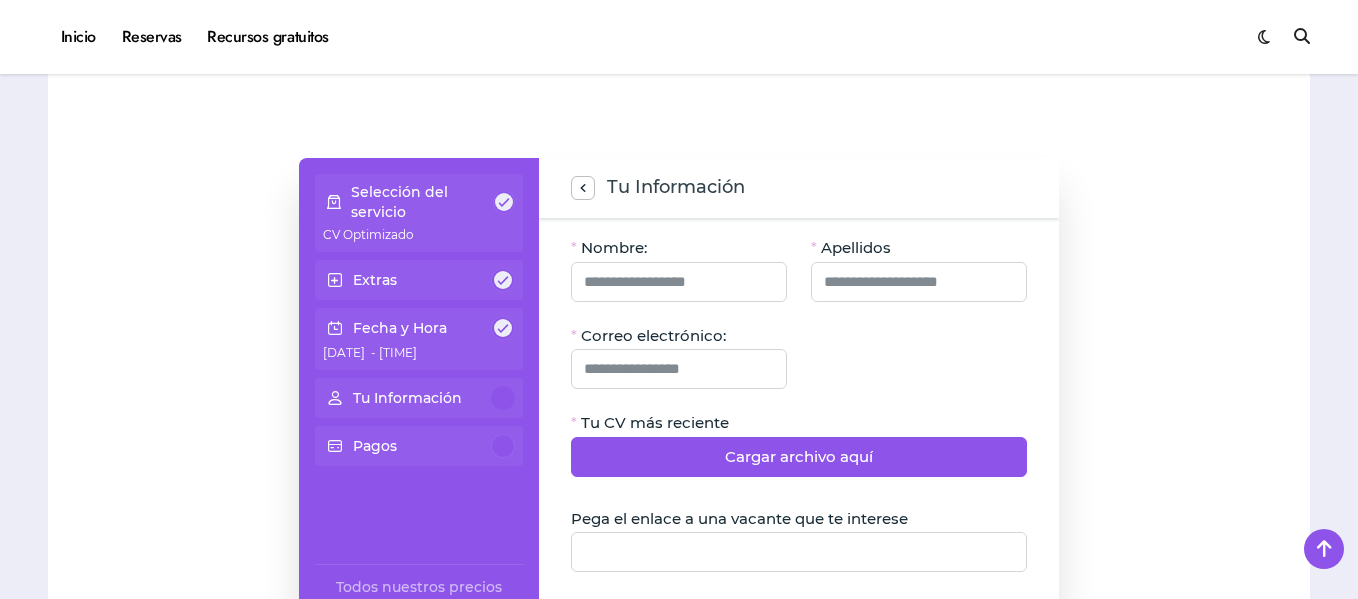 click on "Nombre:" 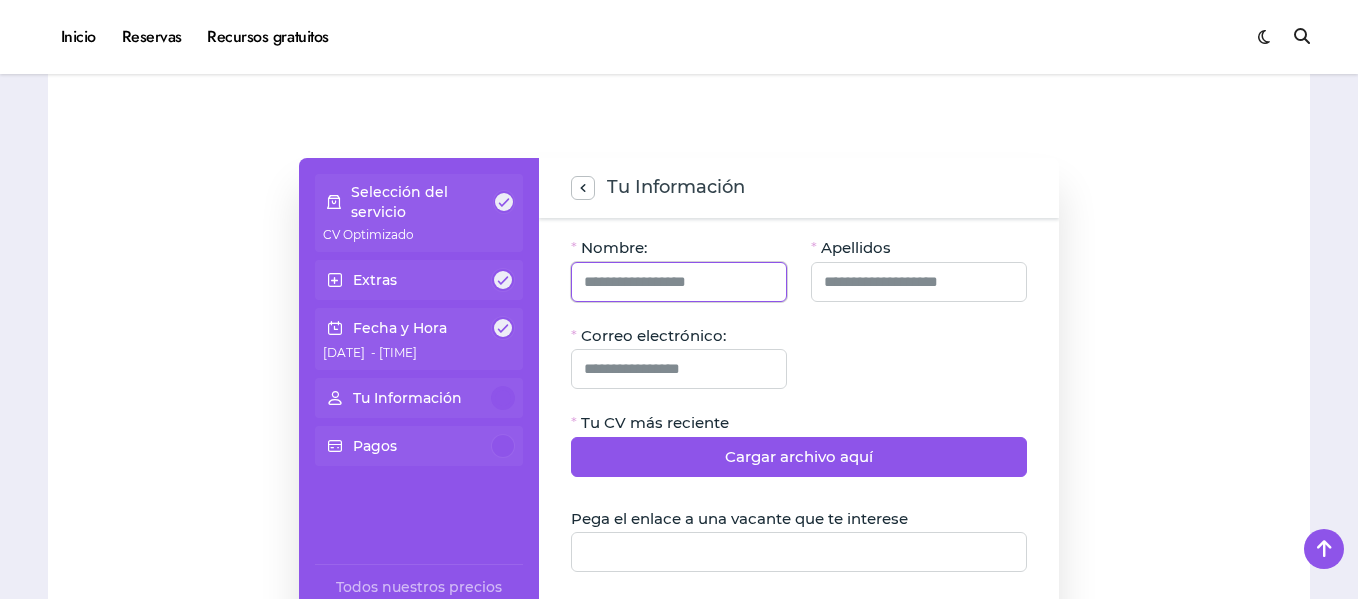 click 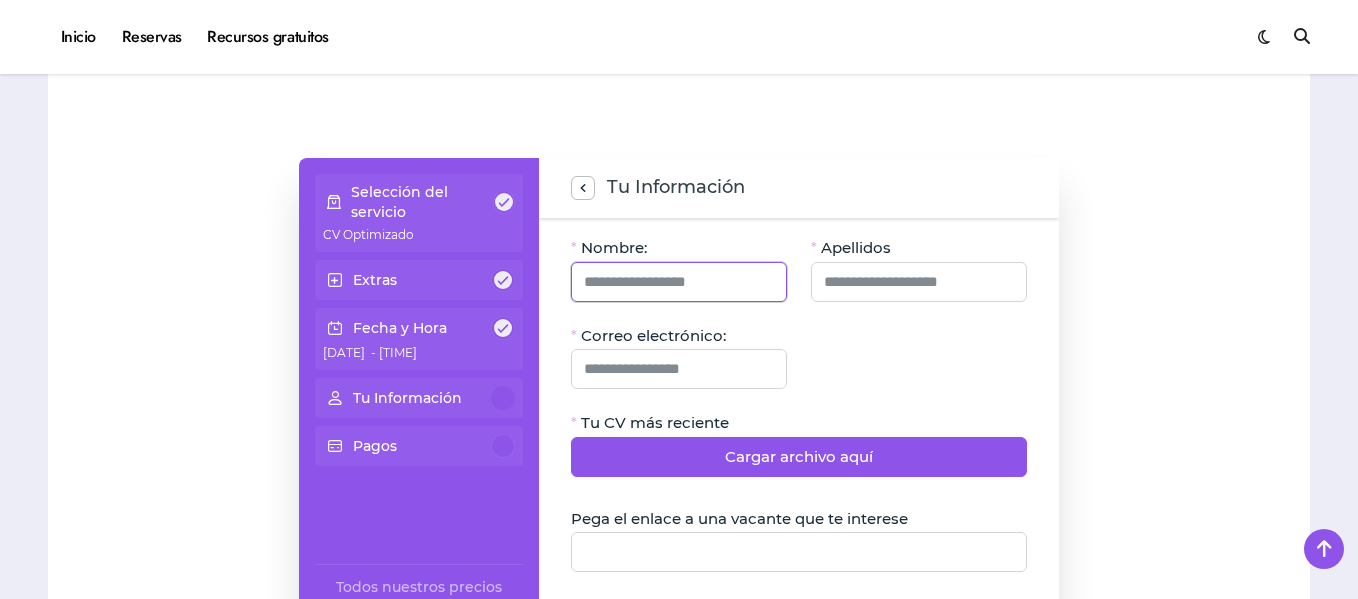 type on "**********" 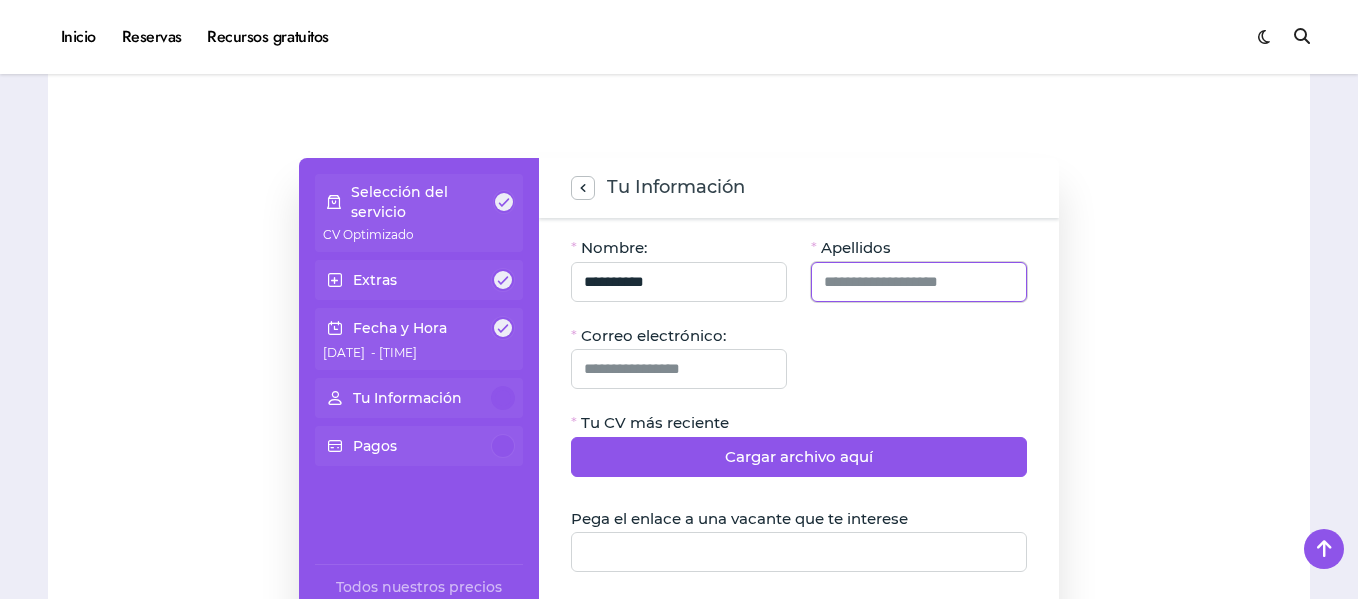 type on "**********" 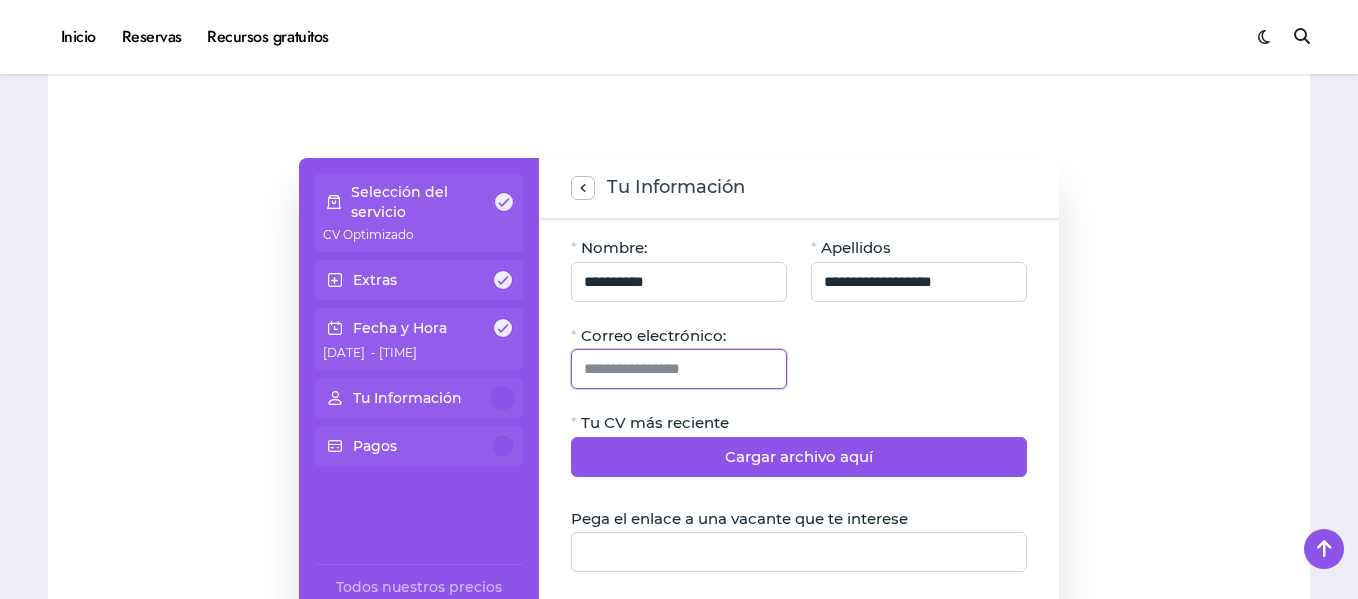 type on "**********" 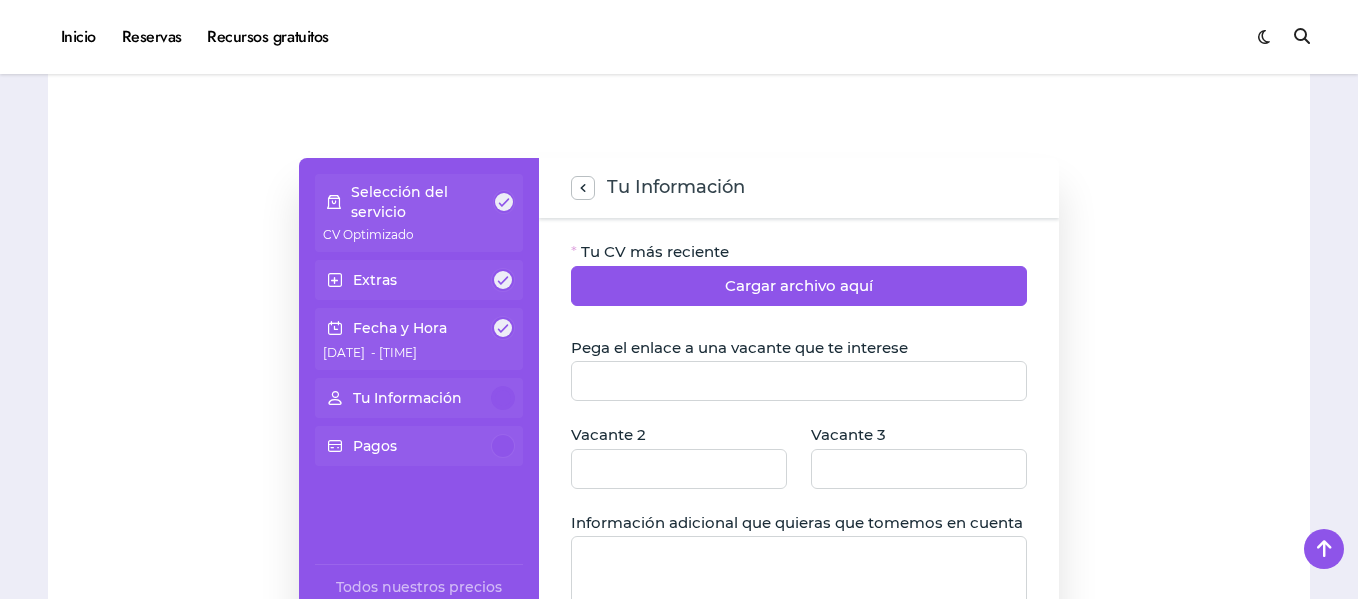 scroll, scrollTop: 172, scrollLeft: 0, axis: vertical 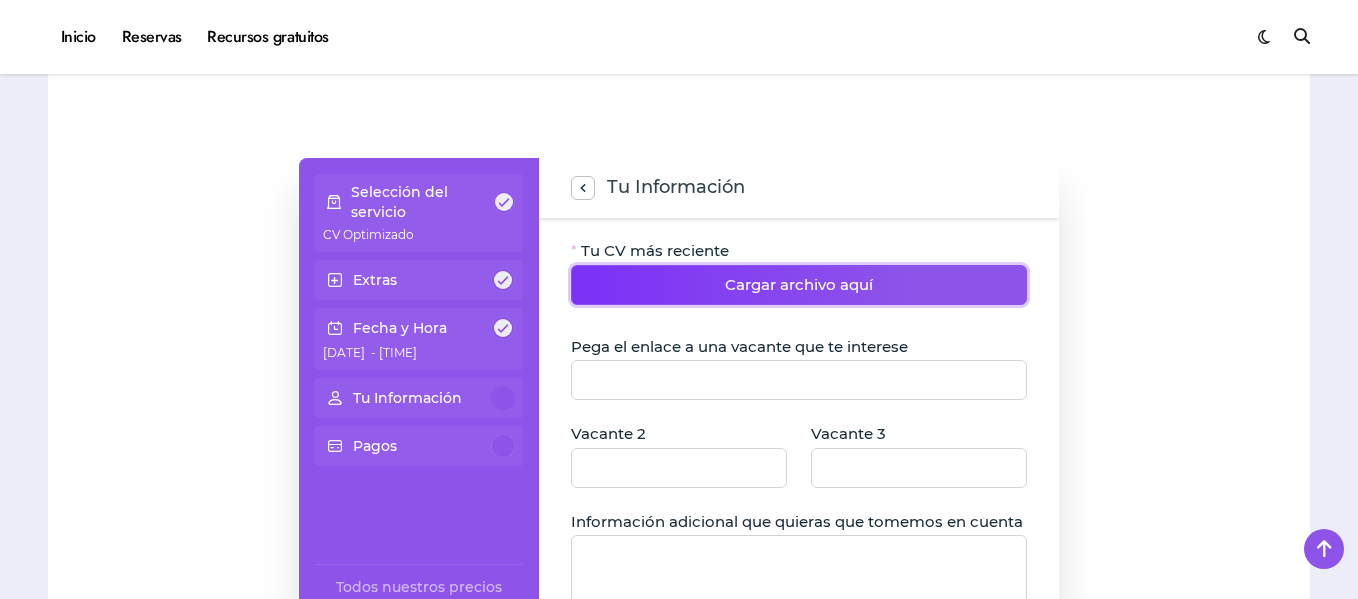 click on "Cargar archivo aquí" at bounding box center (799, 285) 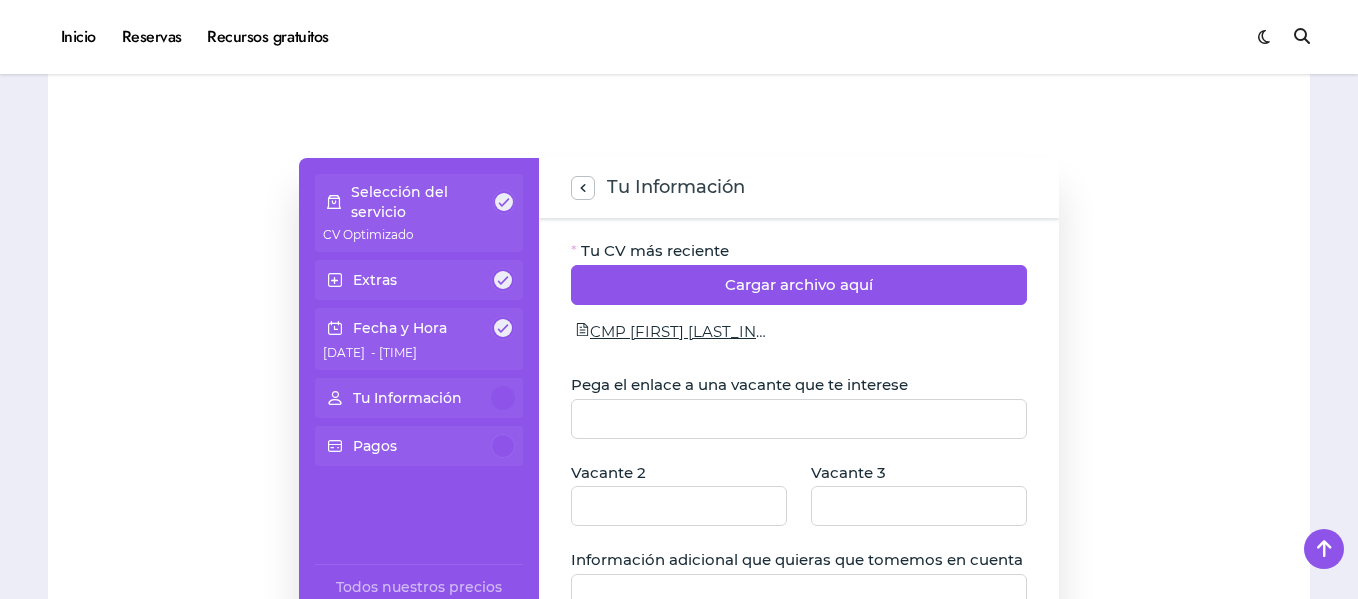 click on "**********" at bounding box center (799, 460) 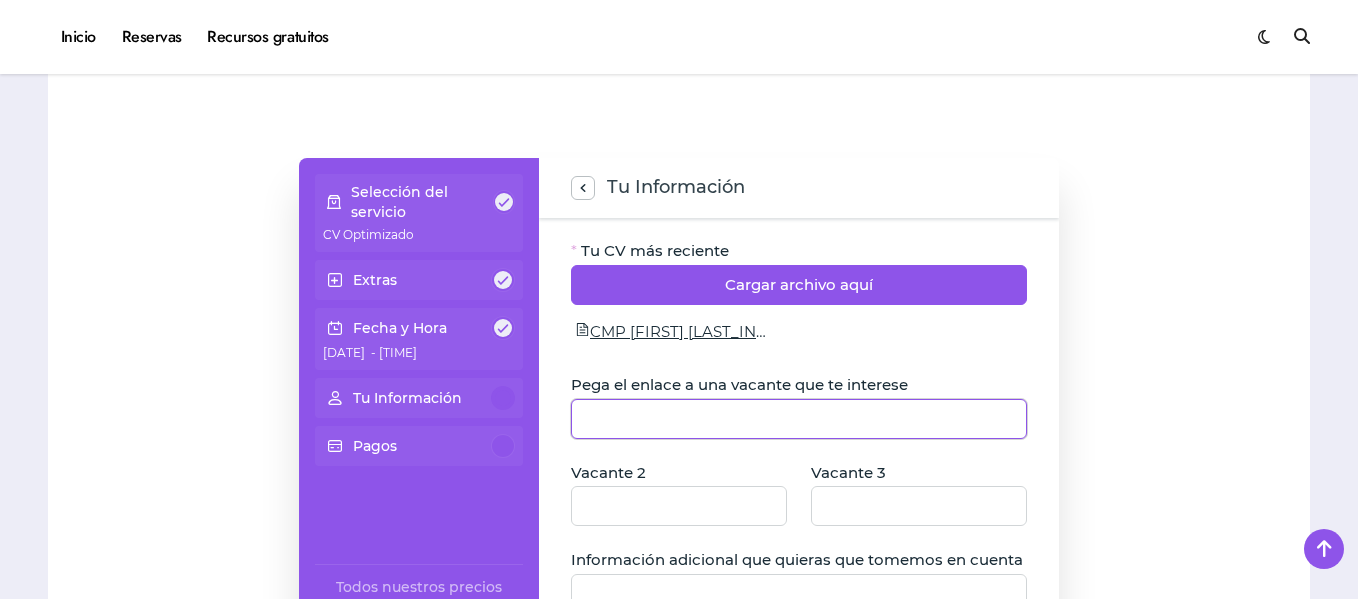 click 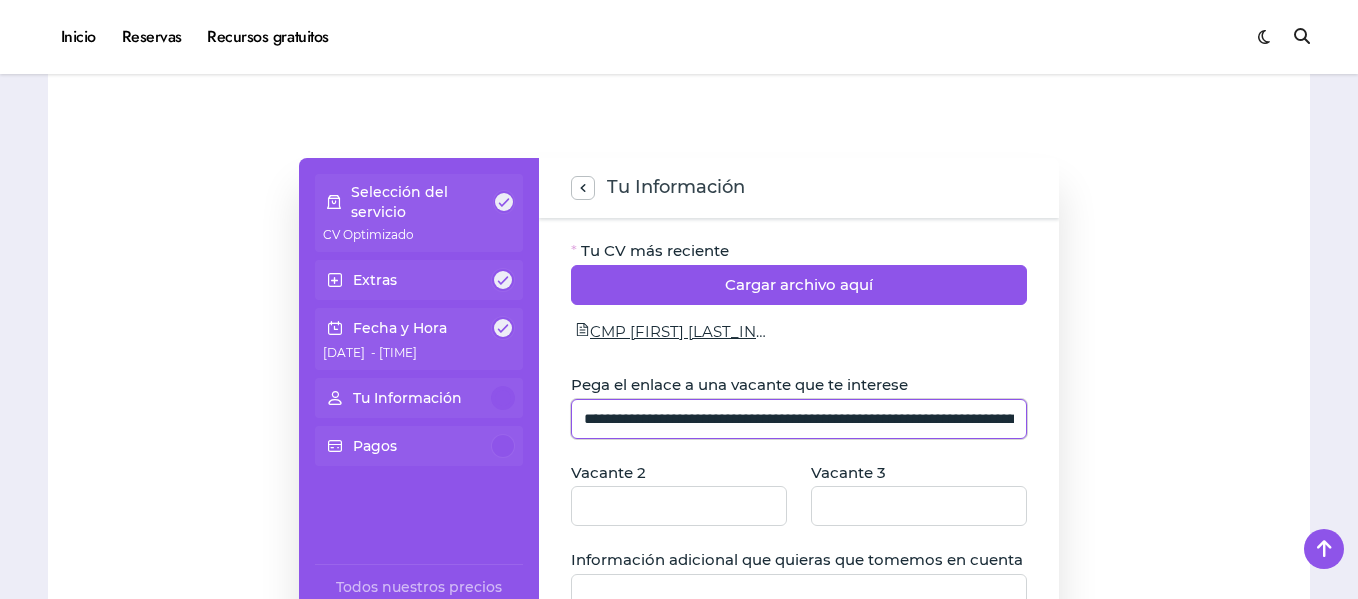 scroll, scrollTop: 0, scrollLeft: 311, axis: horizontal 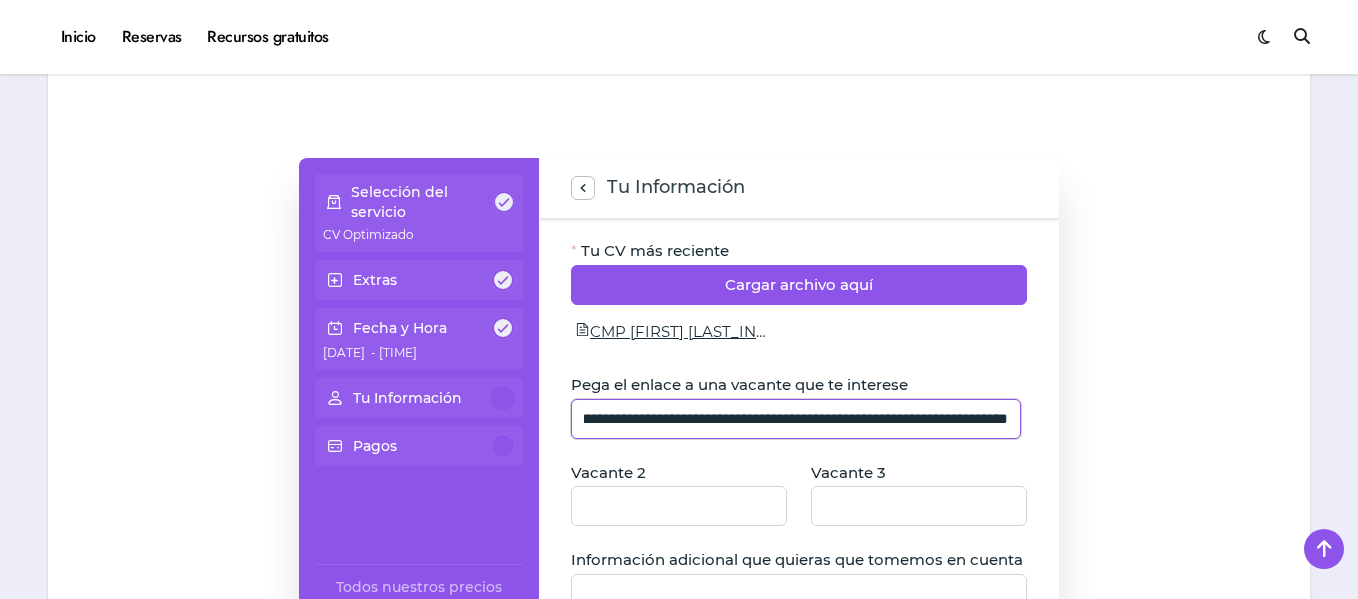 type on "**********" 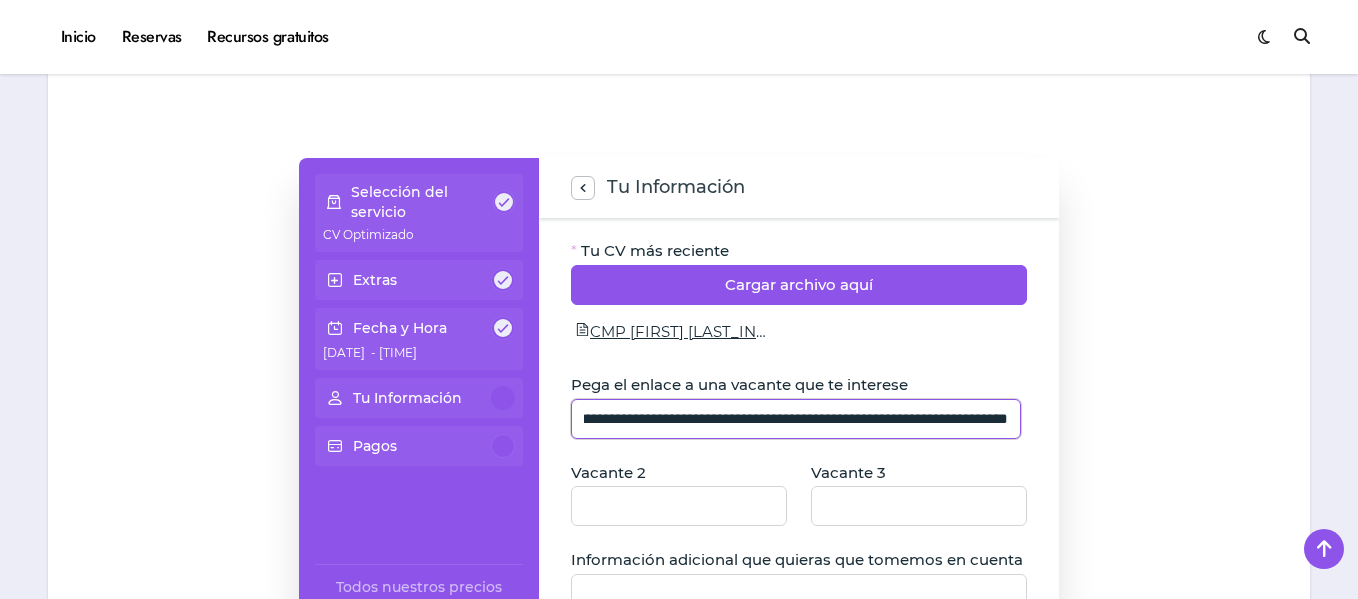 scroll, scrollTop: 0, scrollLeft: 0, axis: both 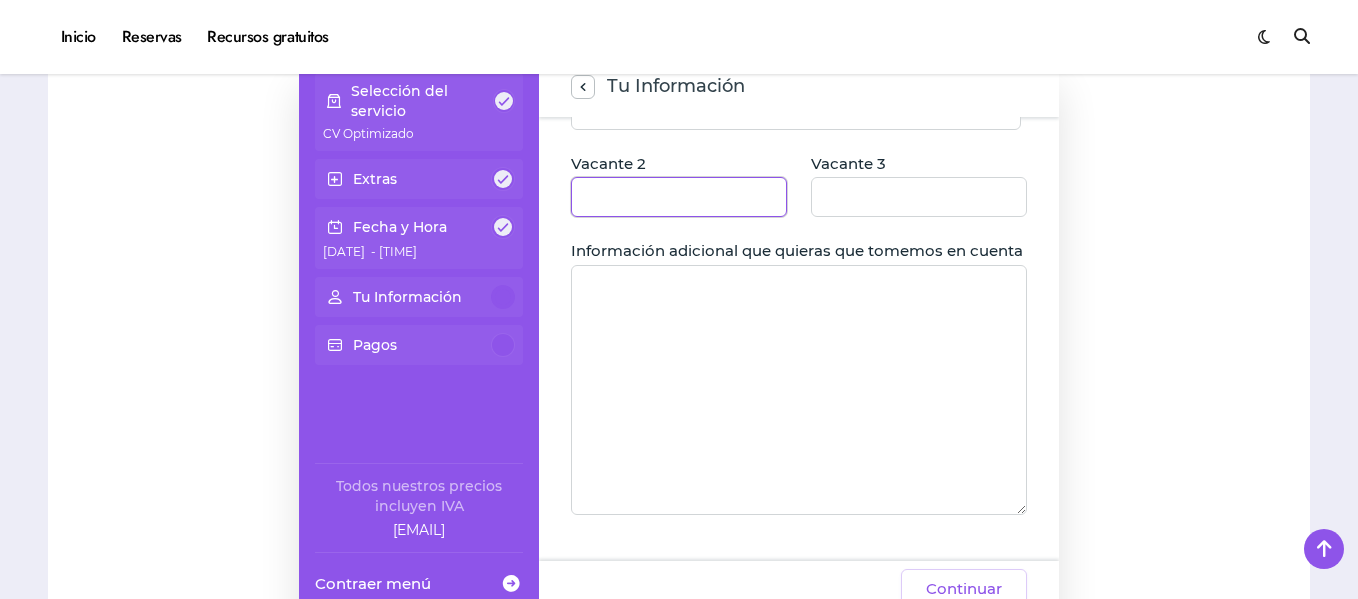 click 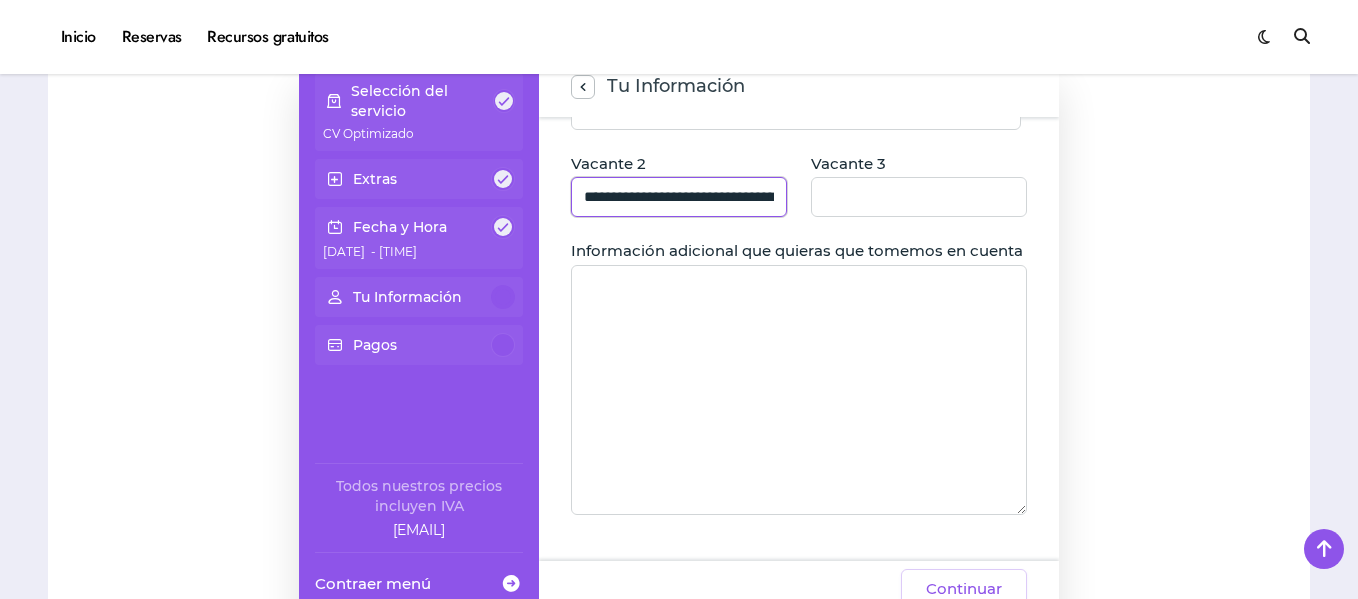 scroll, scrollTop: 0, scrollLeft: 368, axis: horizontal 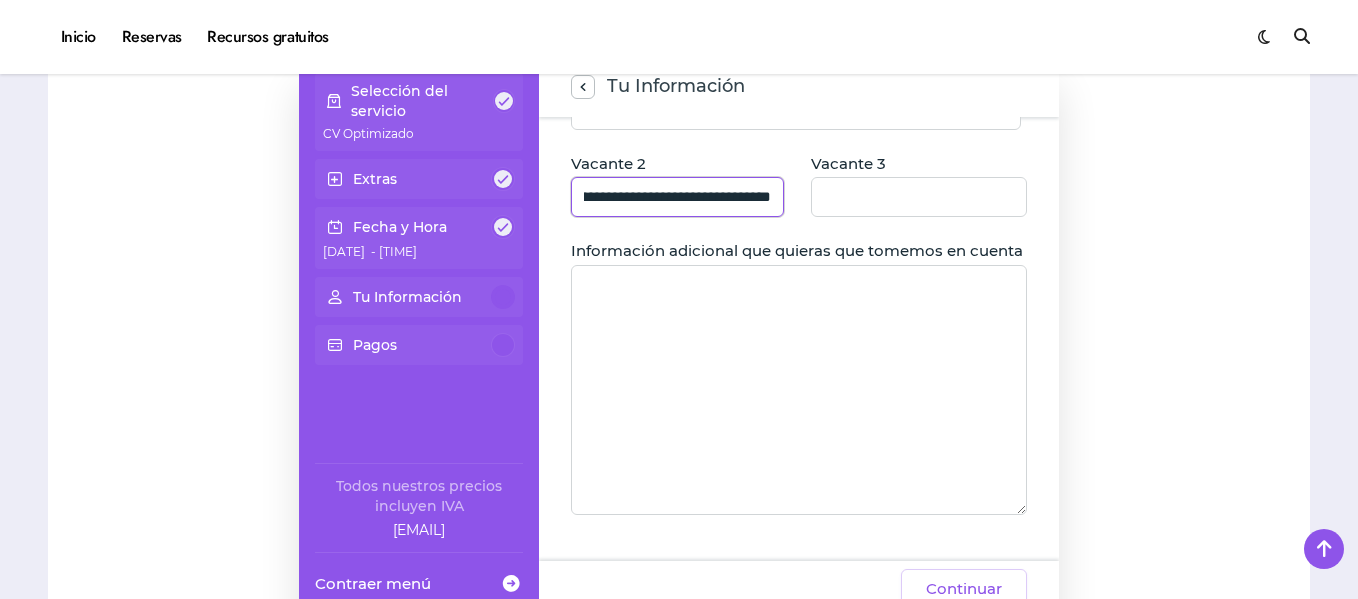 type on "**********" 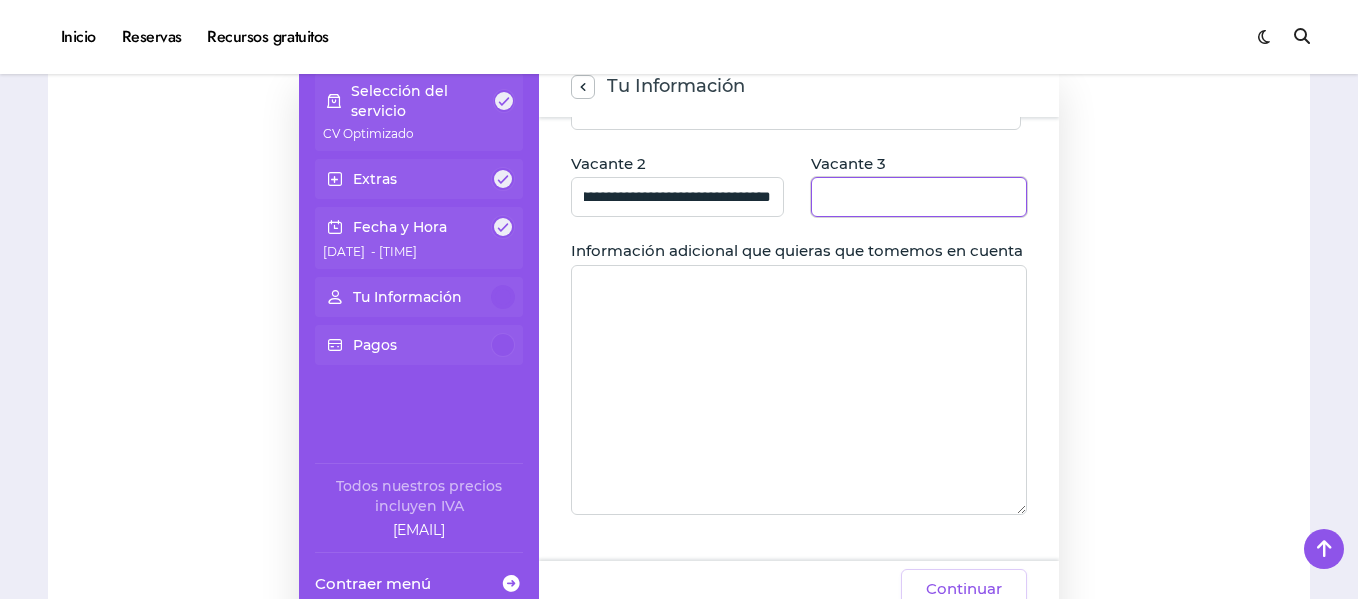 scroll, scrollTop: 0, scrollLeft: 0, axis: both 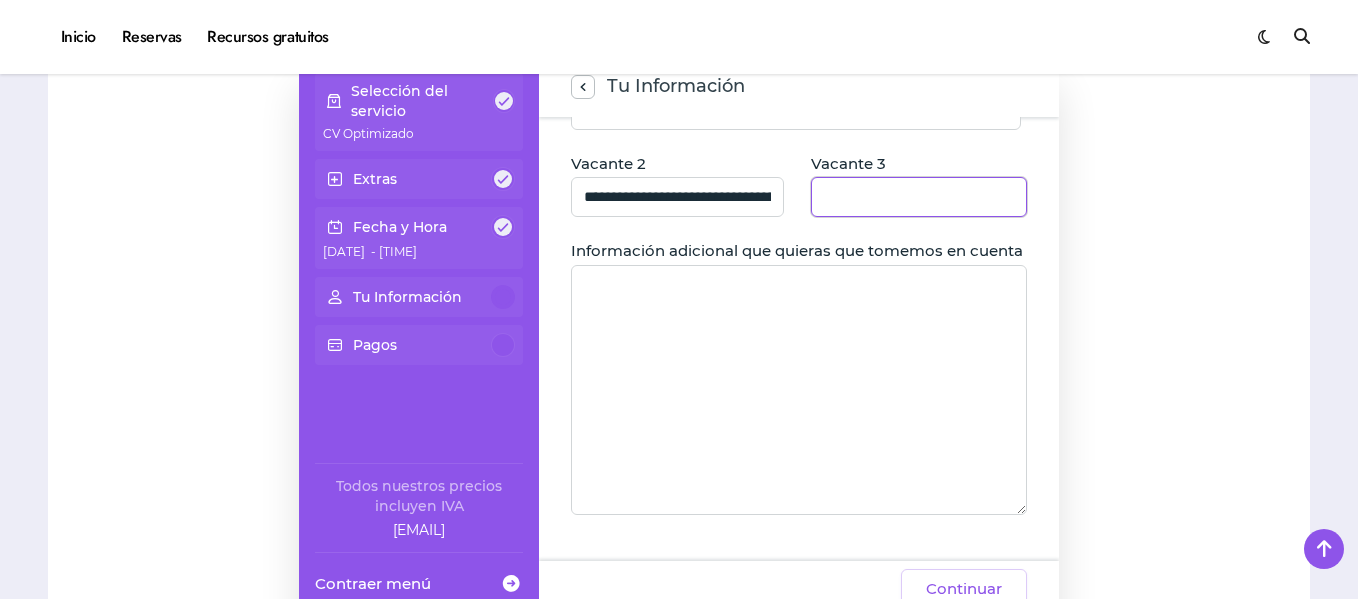 click 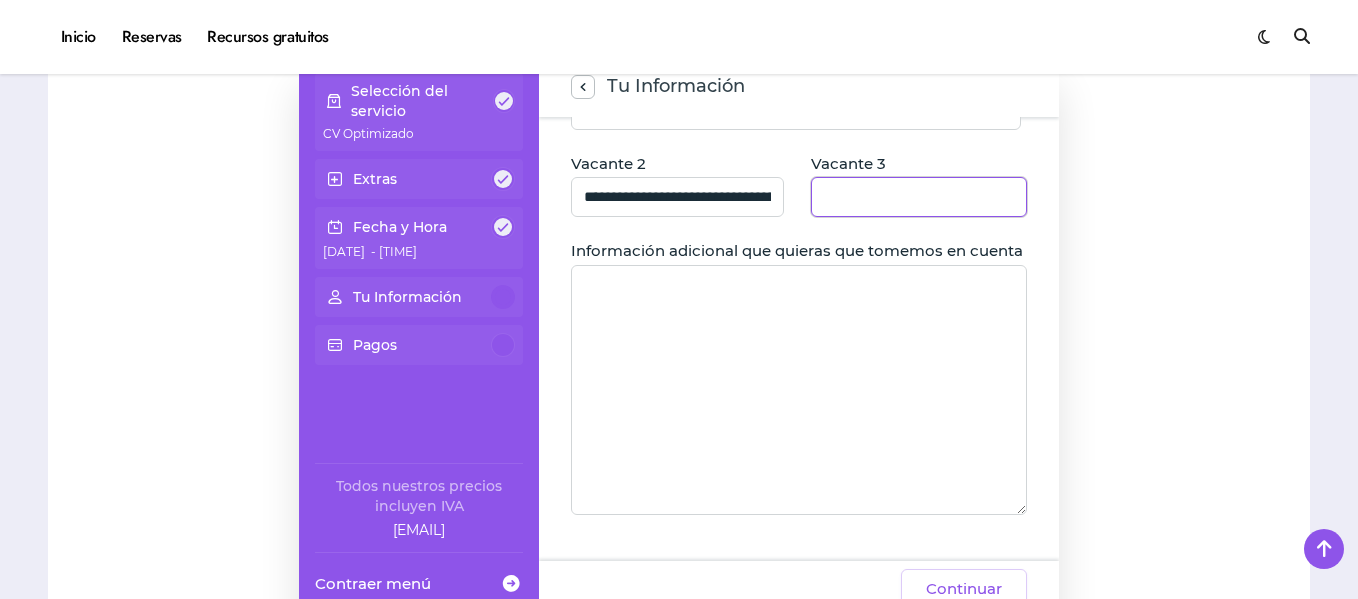 paste on "**********" 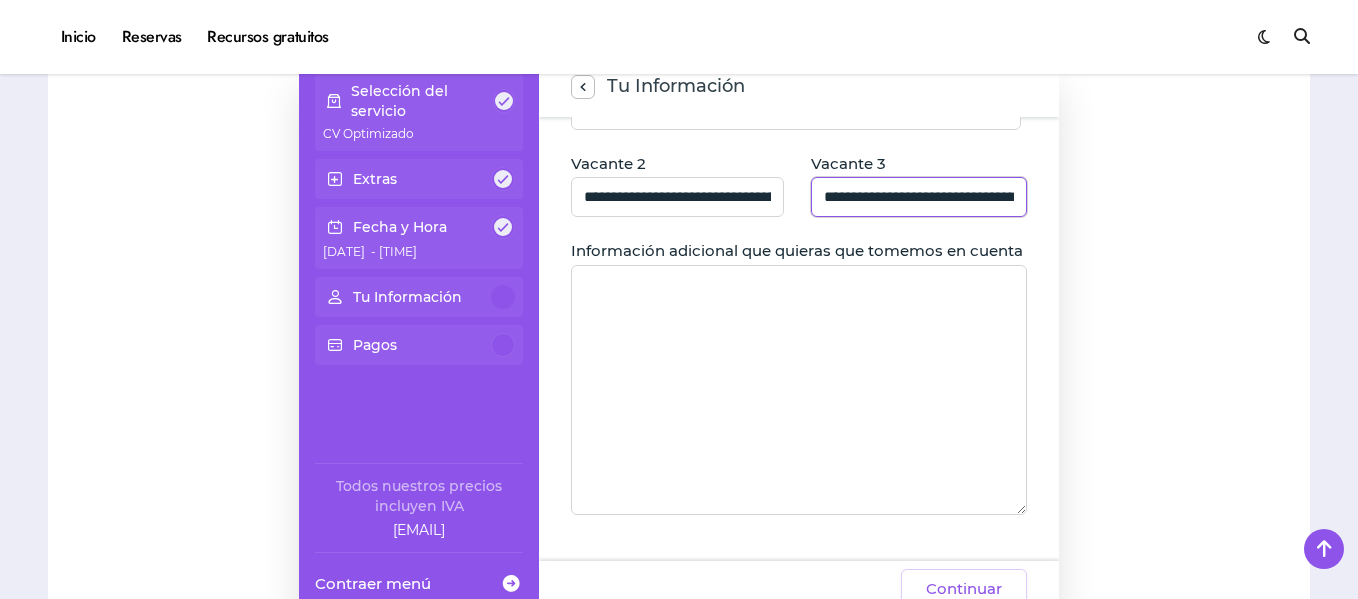scroll, scrollTop: 0, scrollLeft: 1364, axis: horizontal 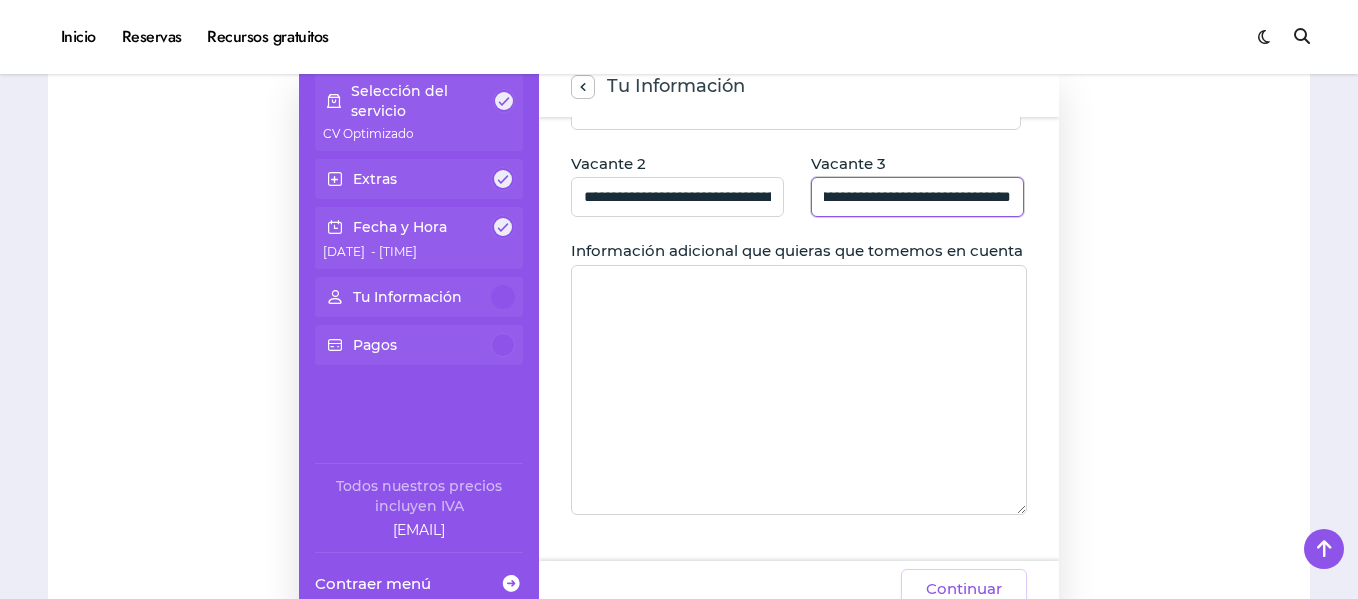 type on "**********" 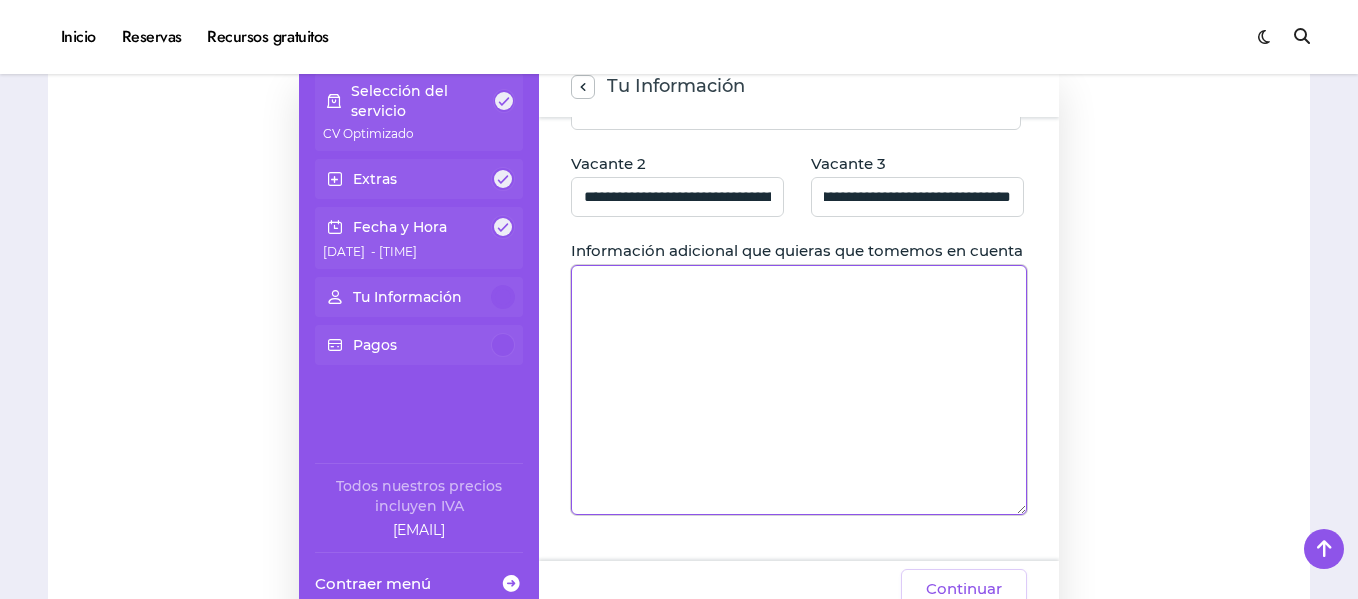 scroll, scrollTop: 0, scrollLeft: 0, axis: both 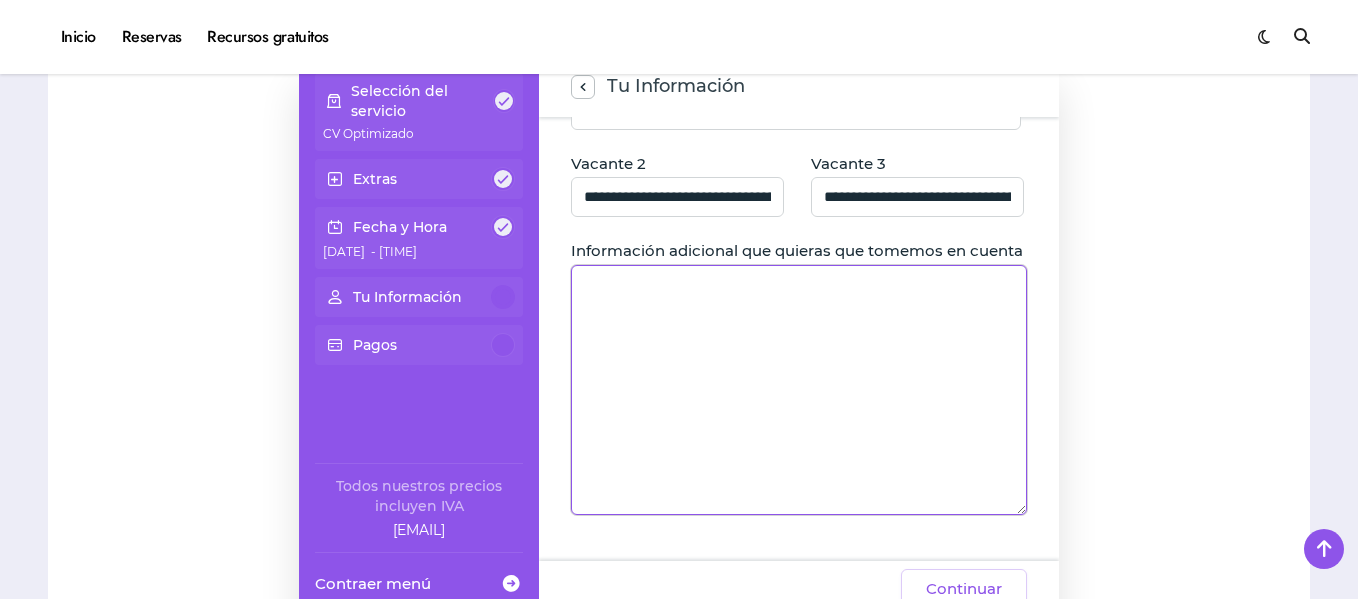 click 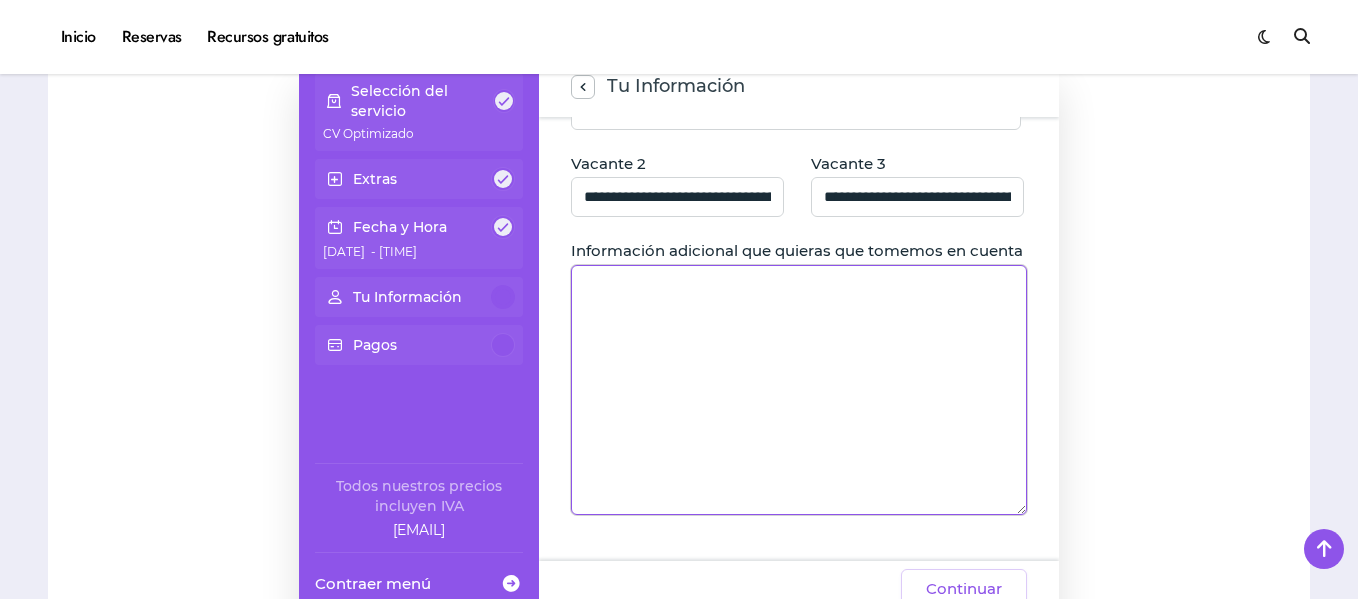 paste on "**********" 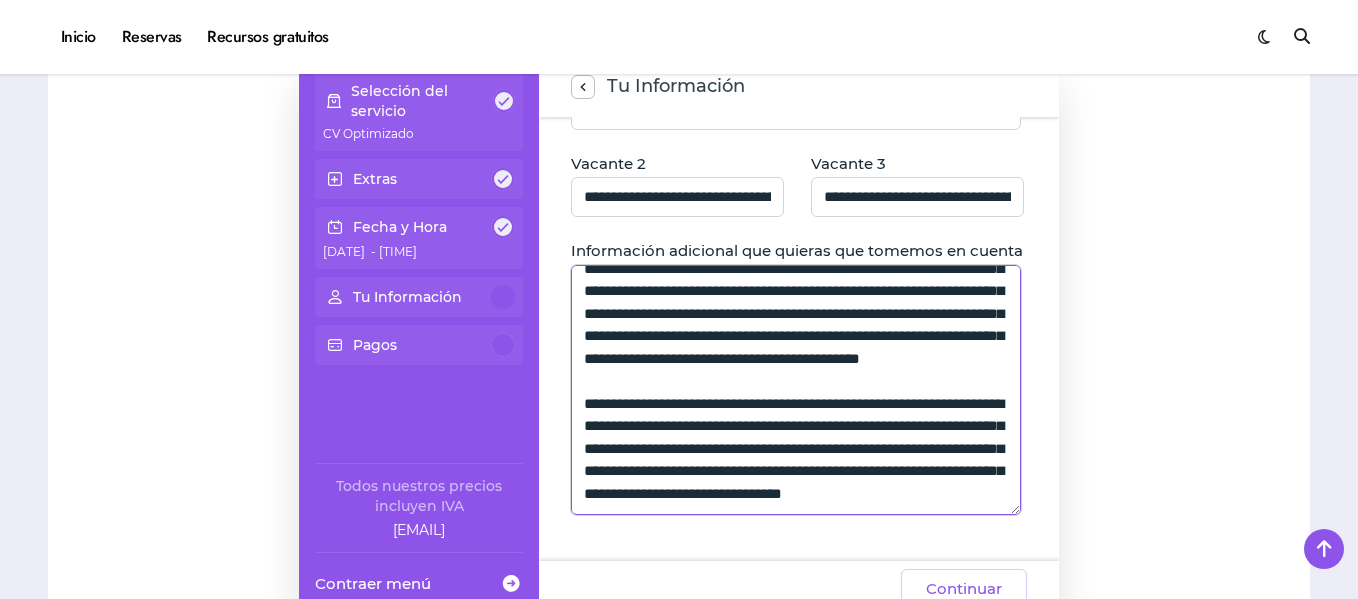 scroll, scrollTop: 353, scrollLeft: 0, axis: vertical 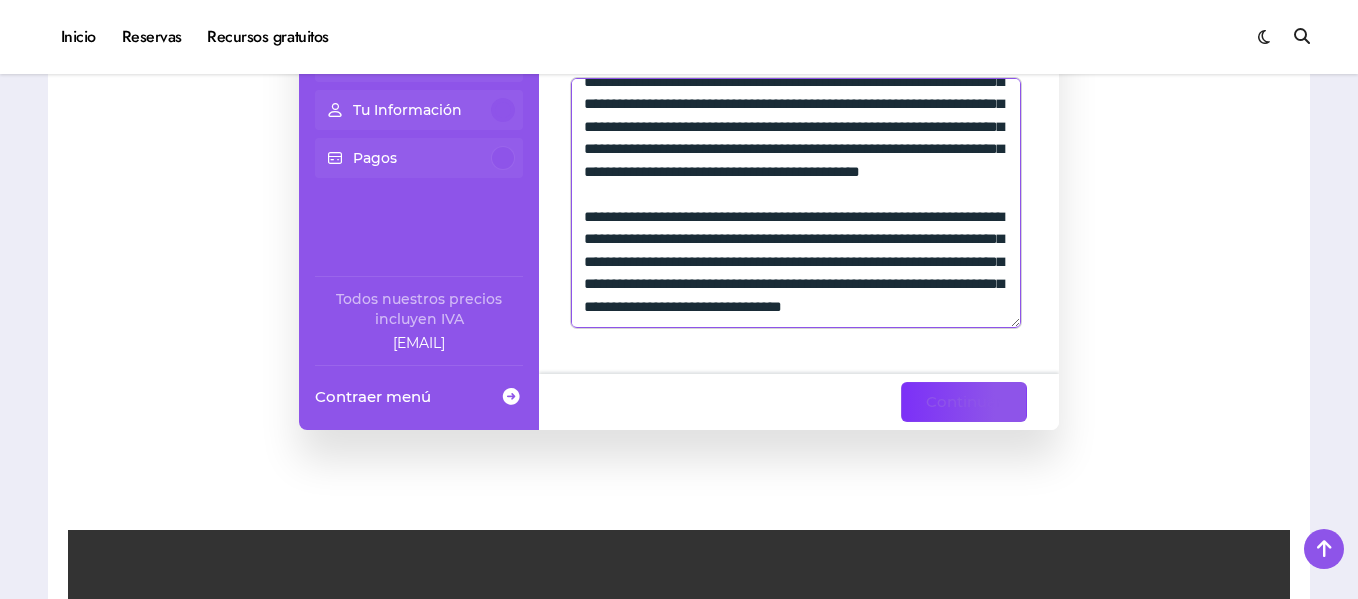 type on "**********" 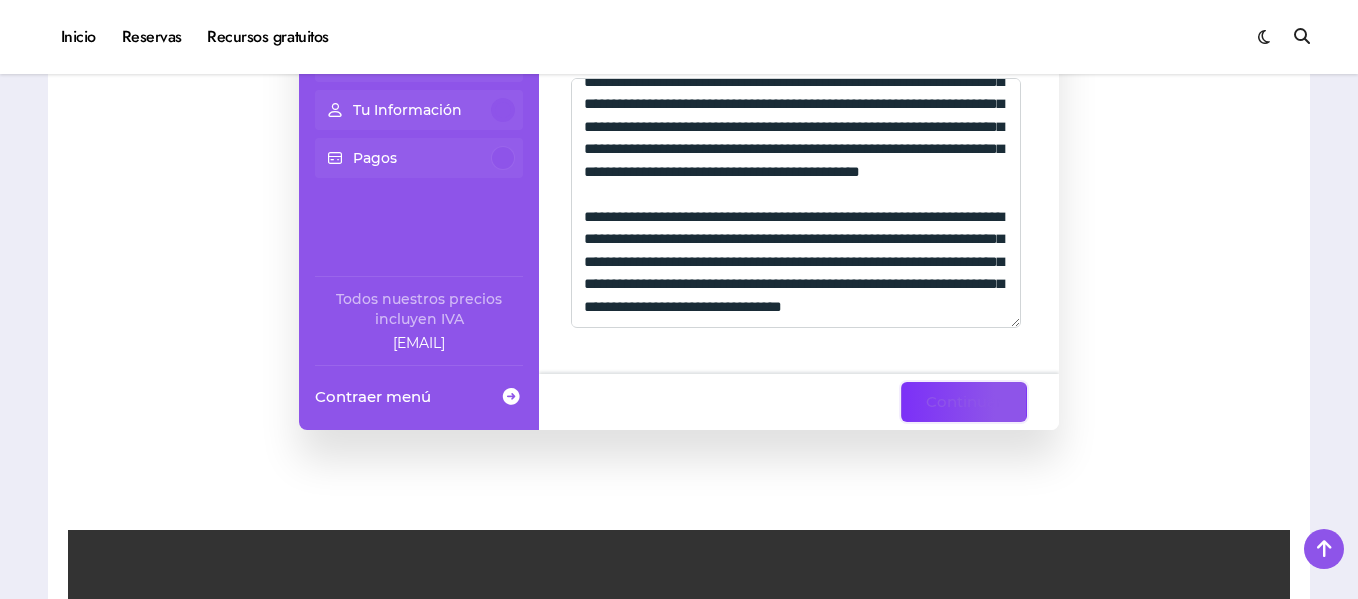 click on "Continuar" at bounding box center (964, 402) 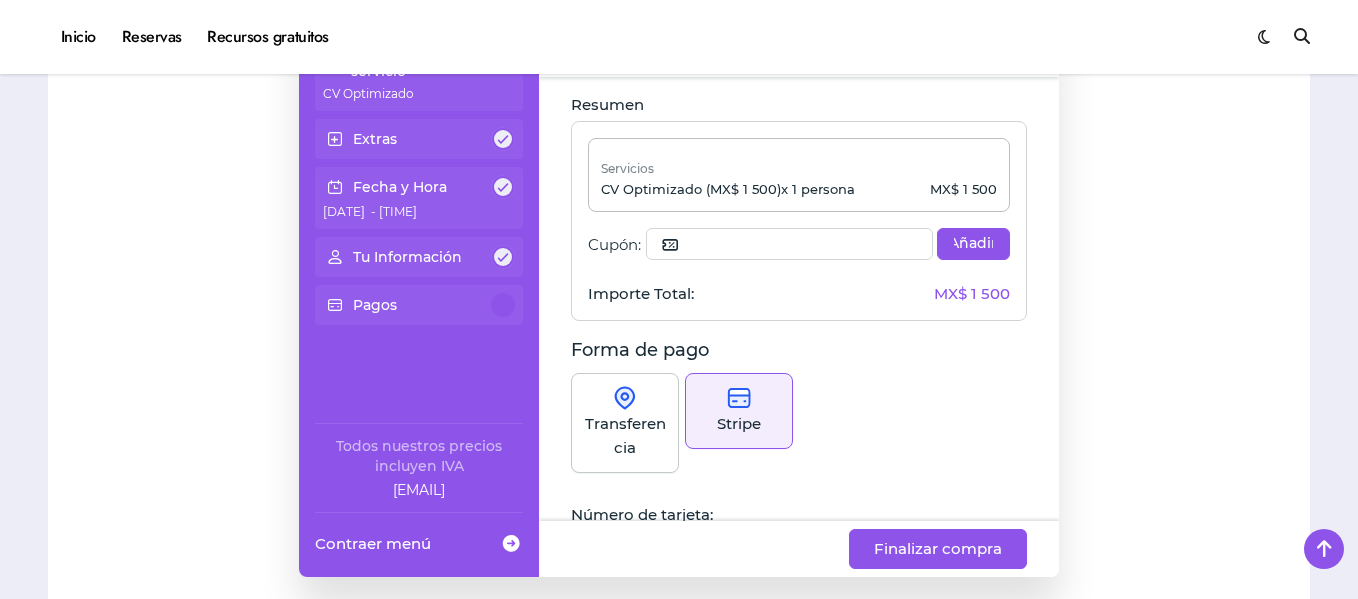 scroll, scrollTop: 562, scrollLeft: 0, axis: vertical 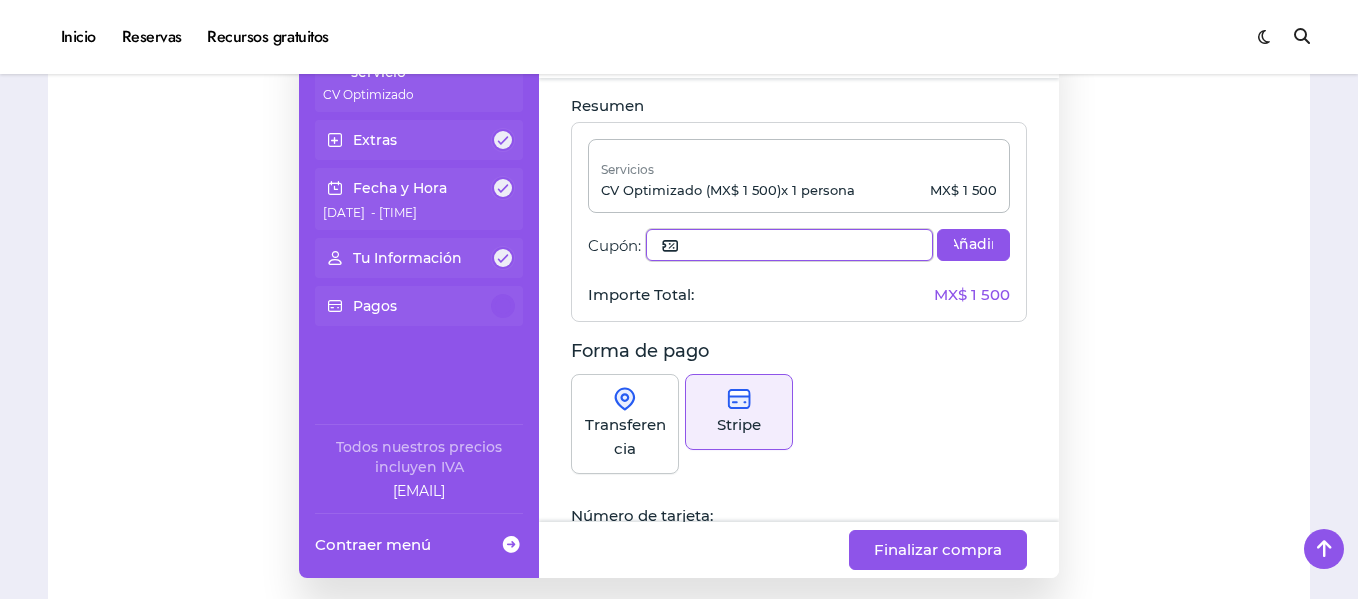 click 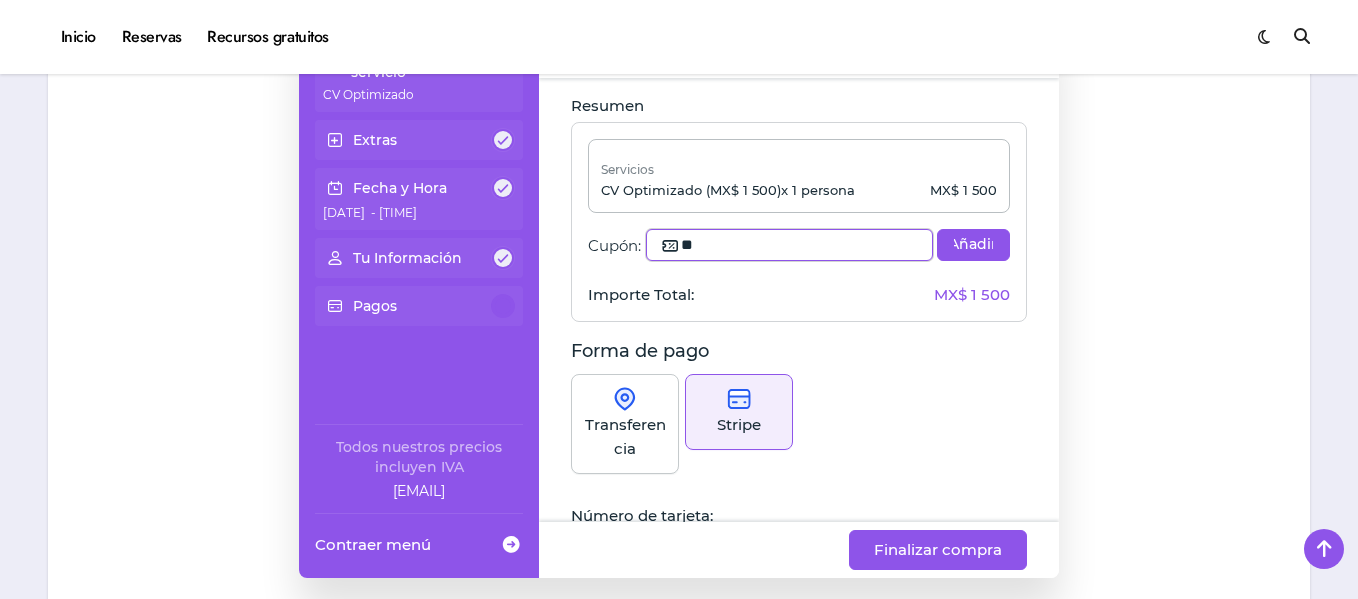 type on "*" 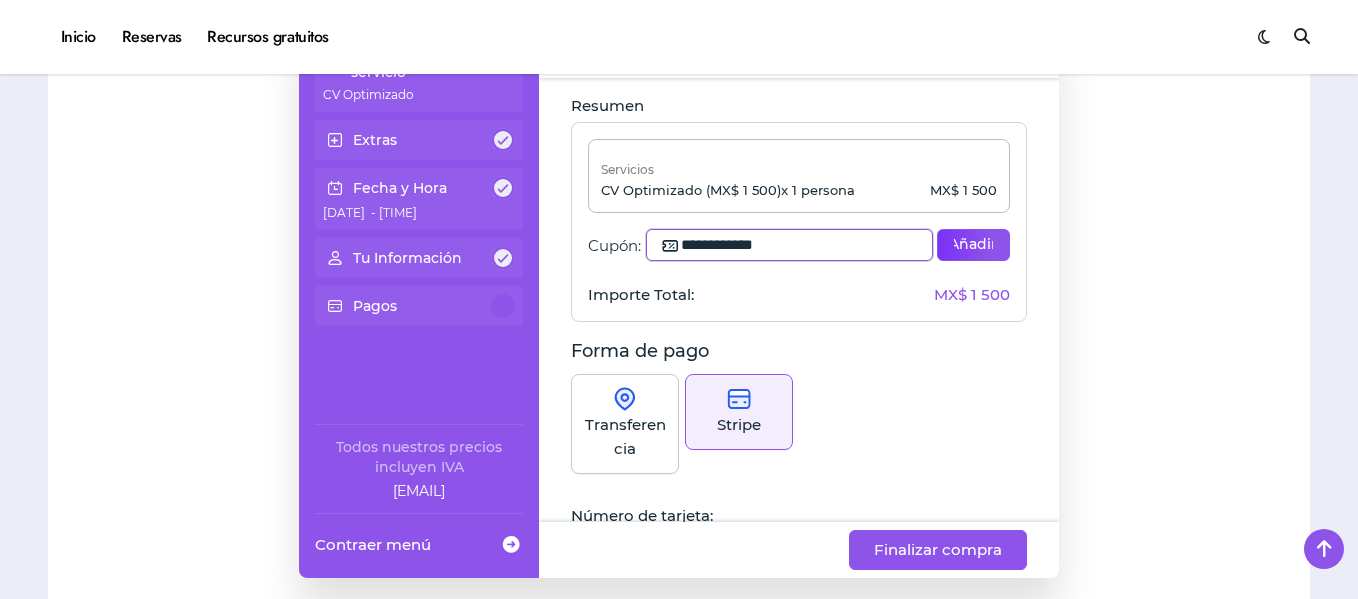 type on "**********" 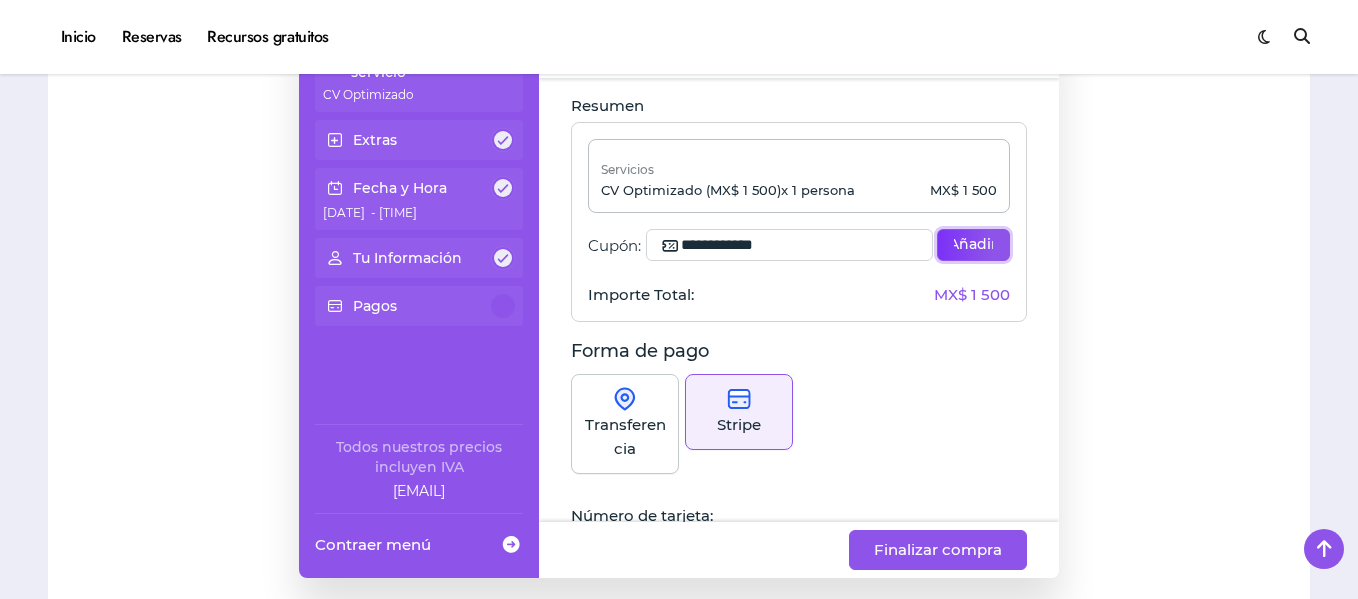 click on "Añadir" at bounding box center (973, 245) 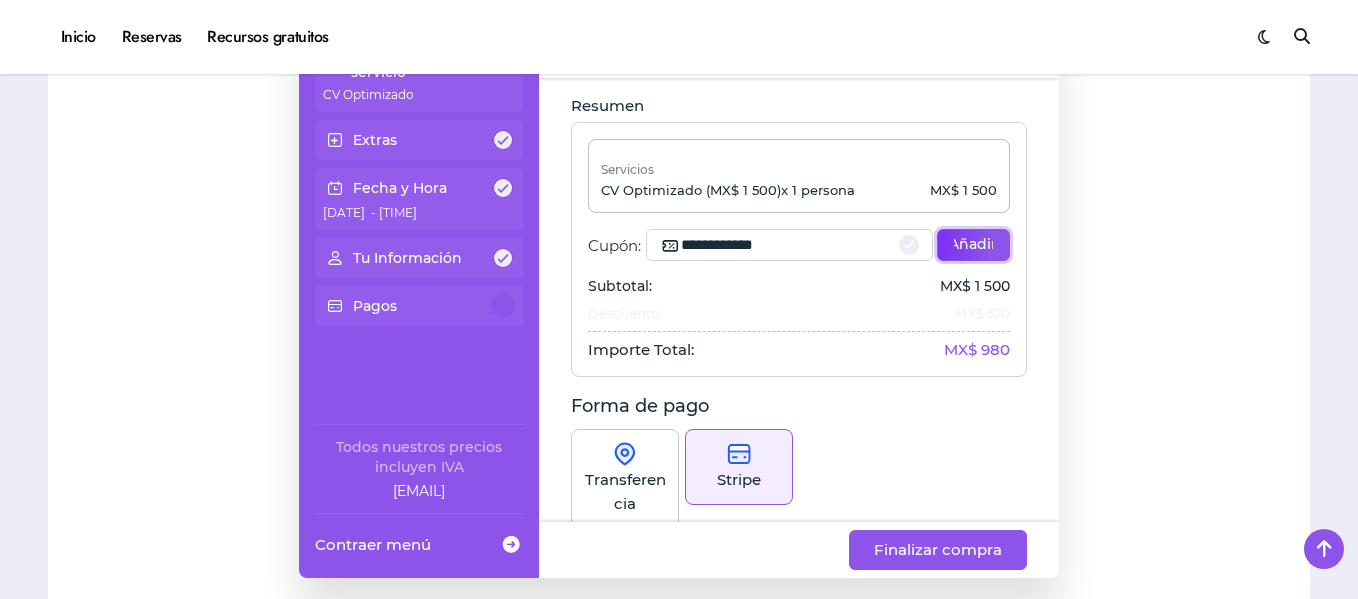 click on "Añadir" at bounding box center [973, 245] 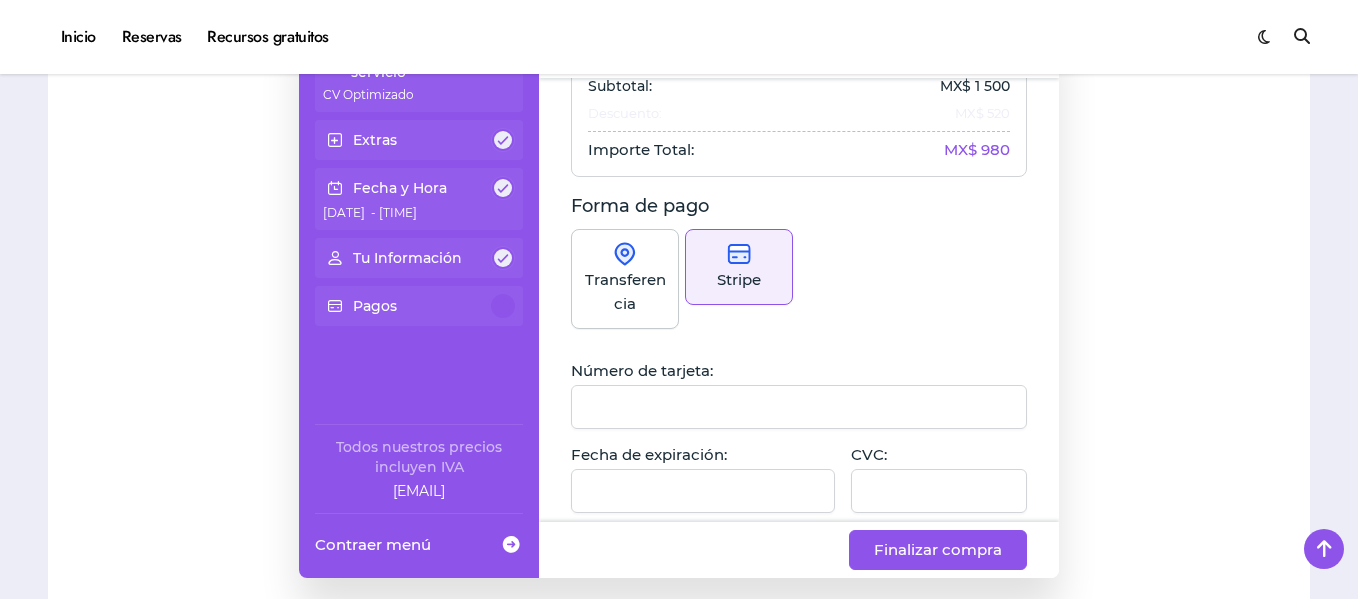 scroll, scrollTop: 201, scrollLeft: 0, axis: vertical 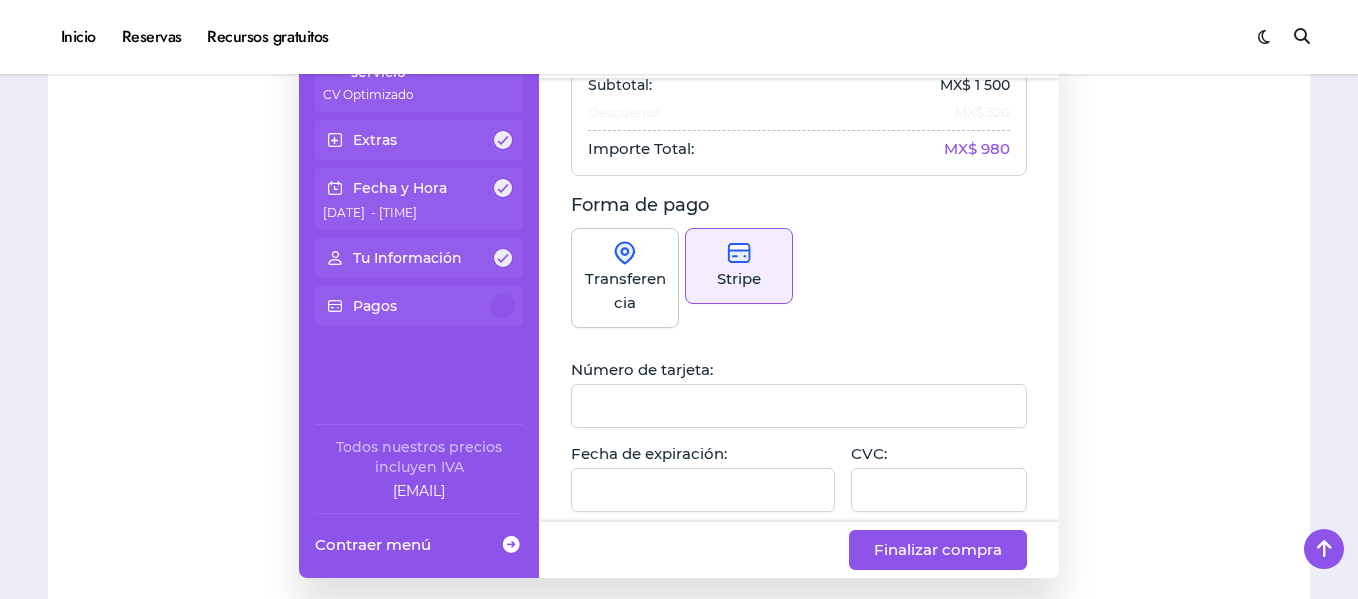 click on "Transferencia" at bounding box center (625, 291) 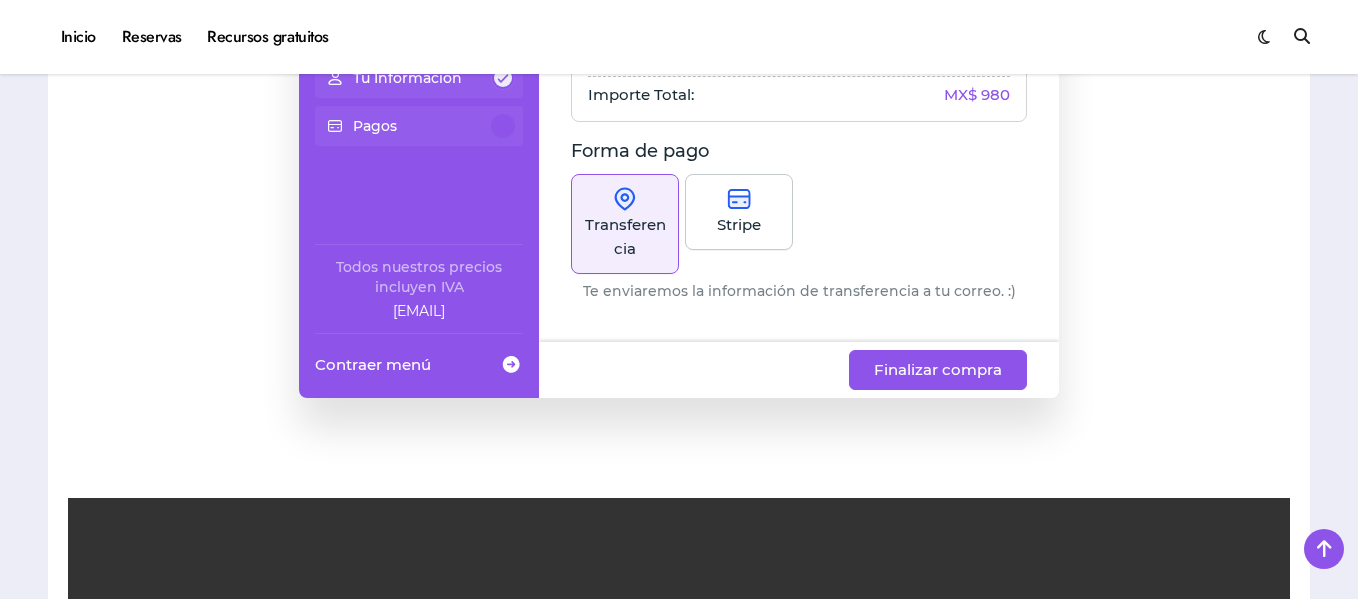 scroll, scrollTop: 747, scrollLeft: 0, axis: vertical 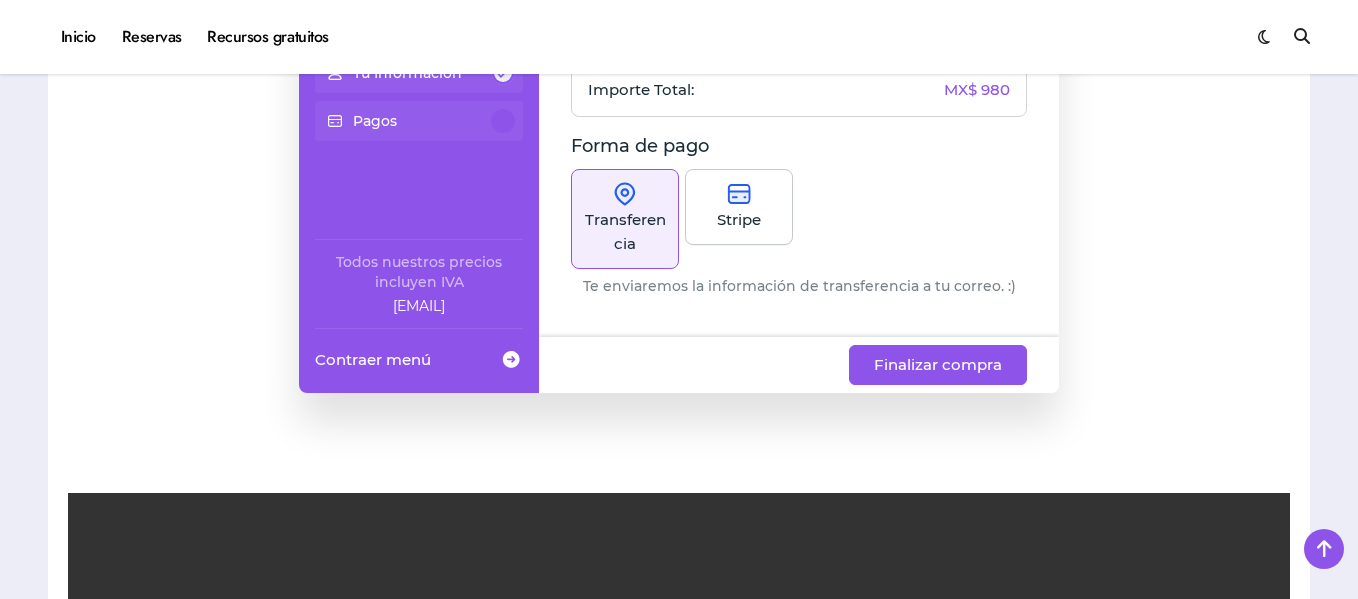 click on "Stripe" at bounding box center (739, 220) 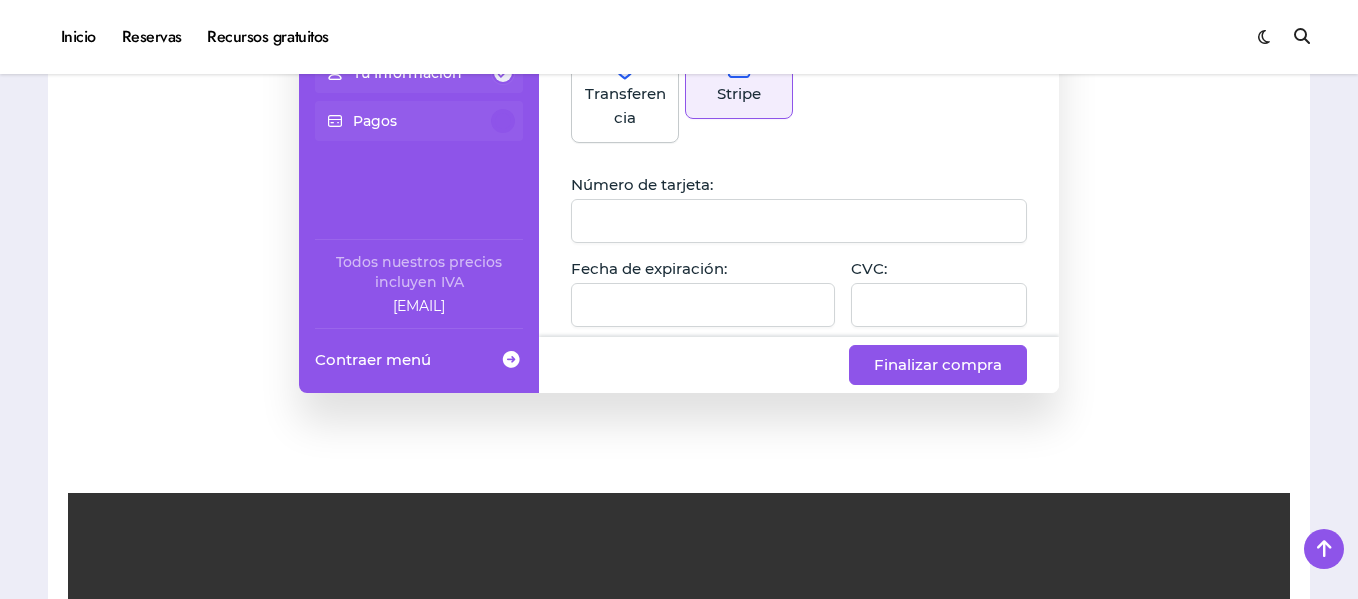 click on "**********" at bounding box center [799, 37] 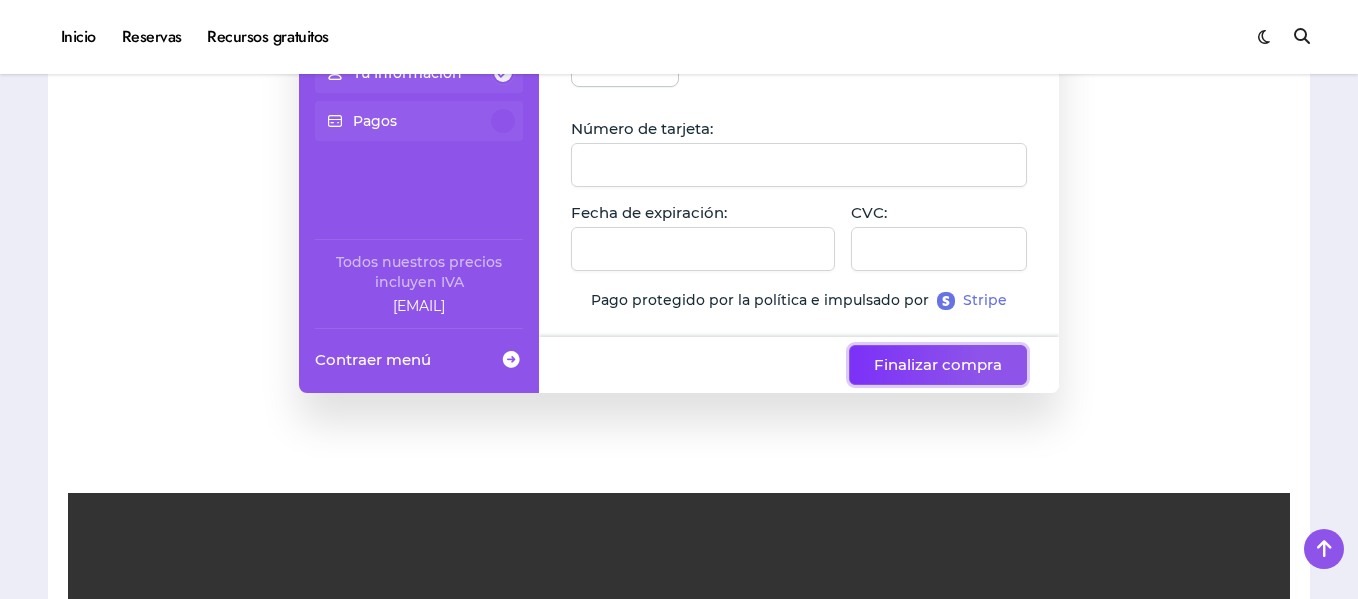 click on "Finalizar compra" at bounding box center (938, 365) 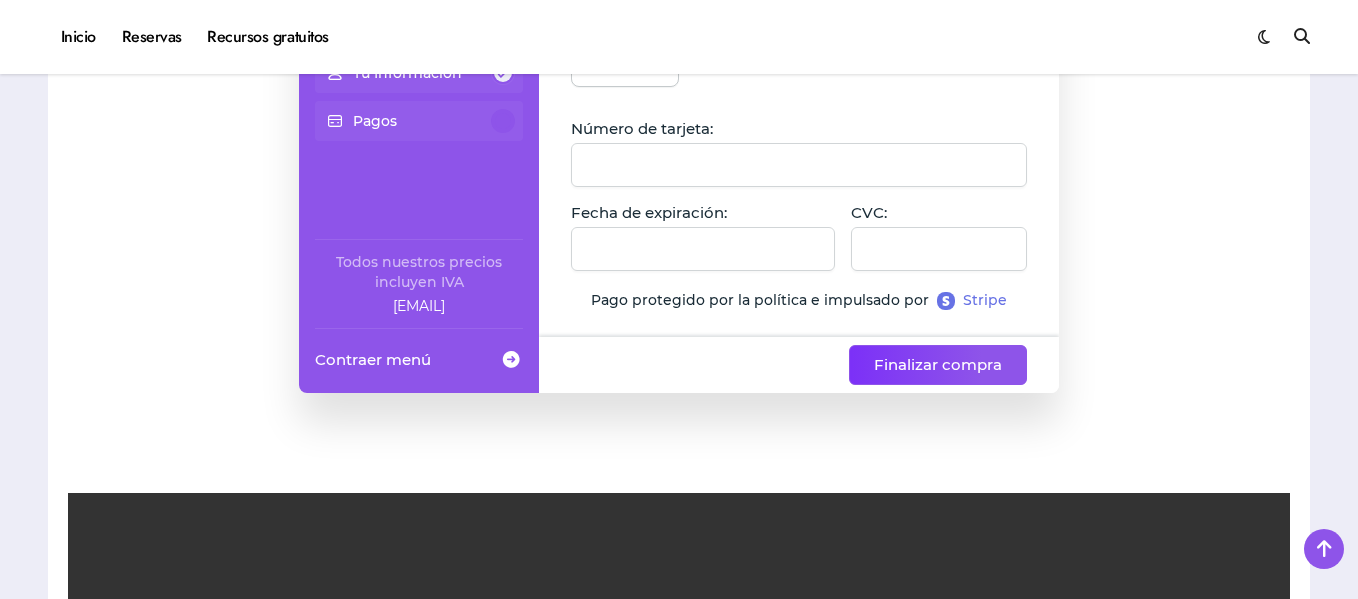 scroll, scrollTop: 133, scrollLeft: 0, axis: vertical 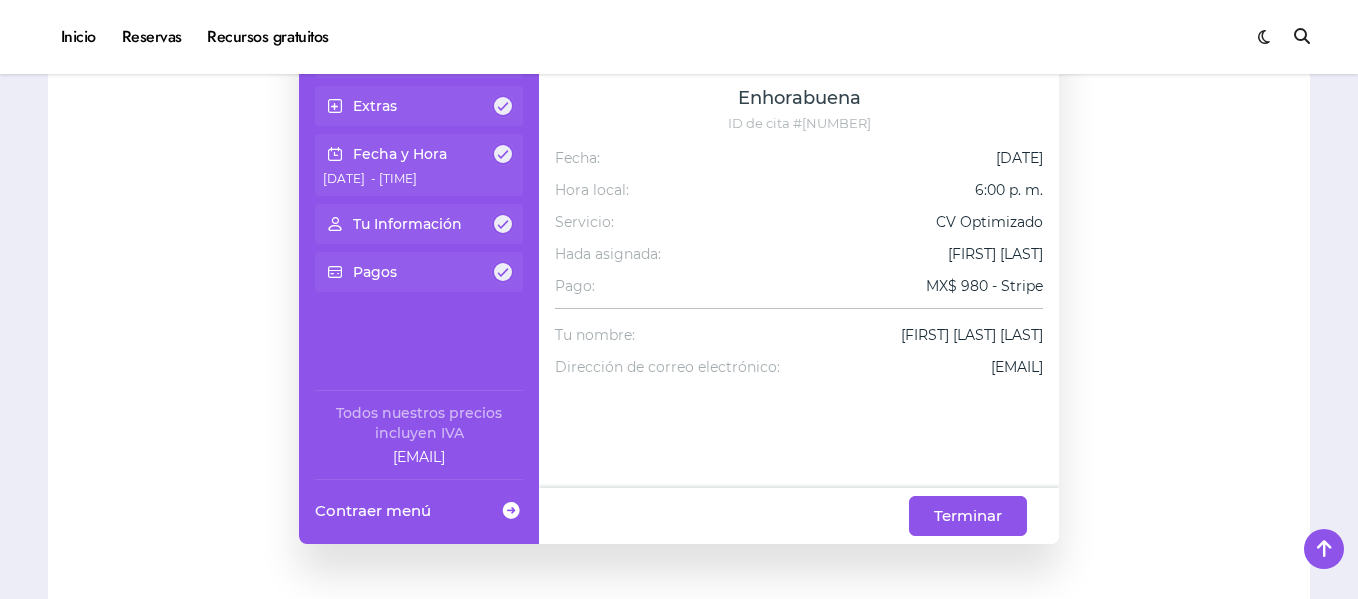 click on "Fecha y Hora" at bounding box center (400, 154) 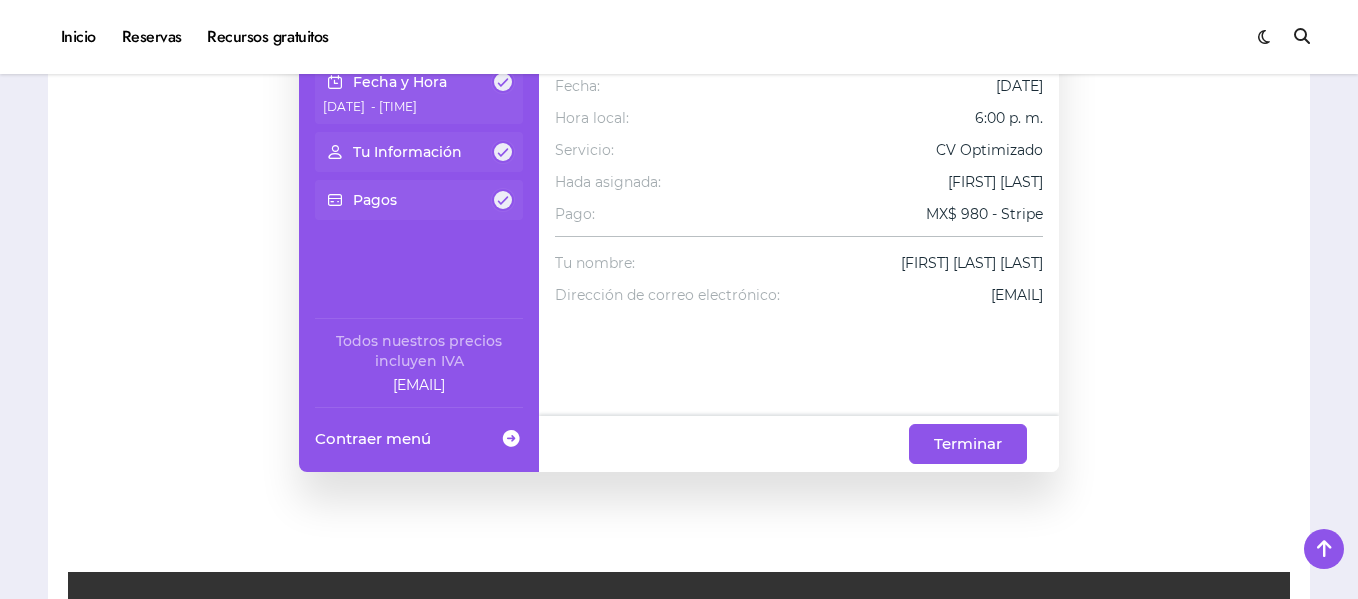 scroll, scrollTop: 672, scrollLeft: 0, axis: vertical 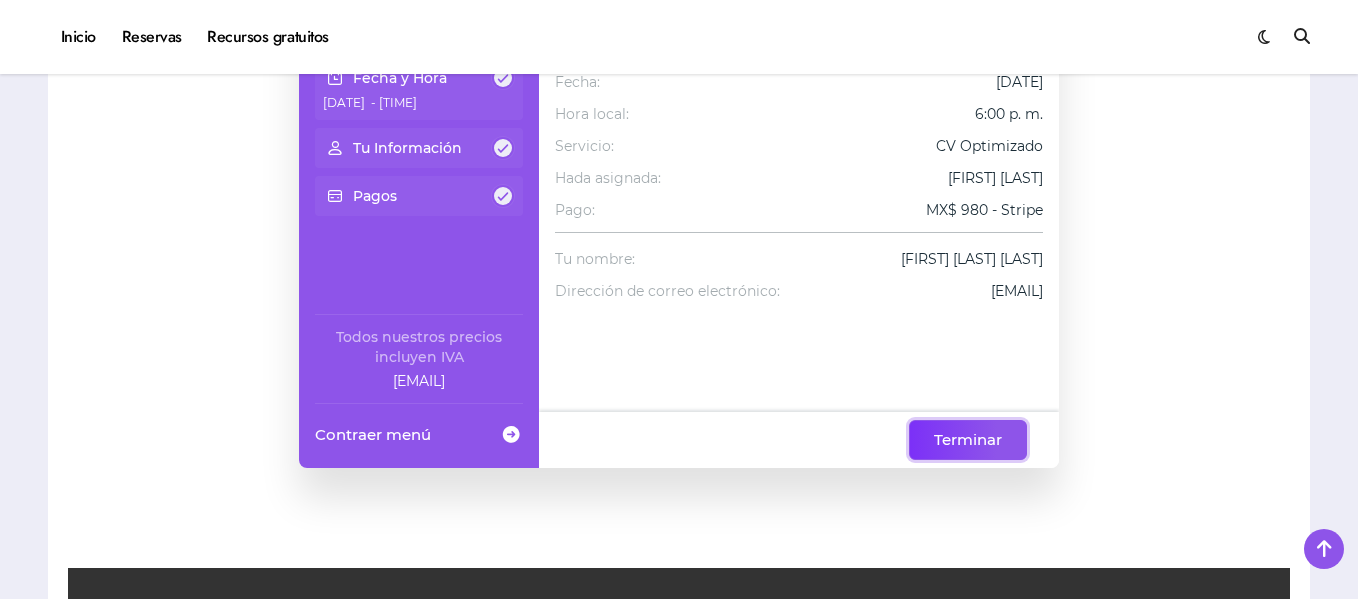 click on "Terminar" at bounding box center [968, 440] 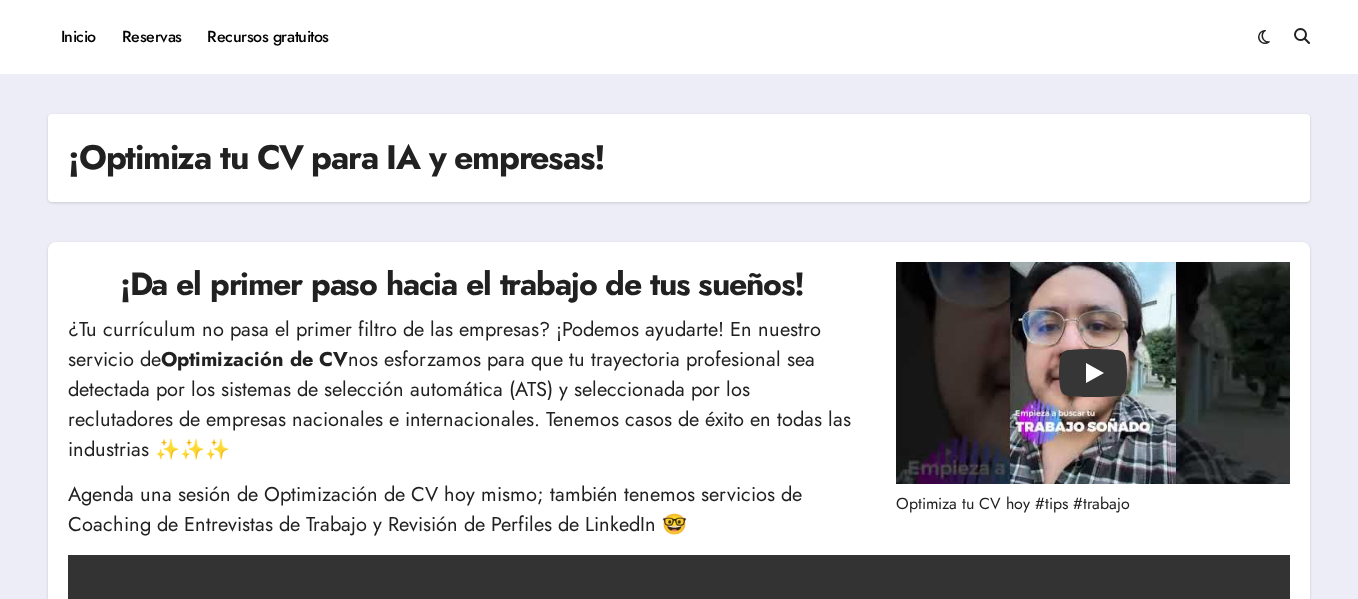 scroll, scrollTop: 1470, scrollLeft: 0, axis: vertical 